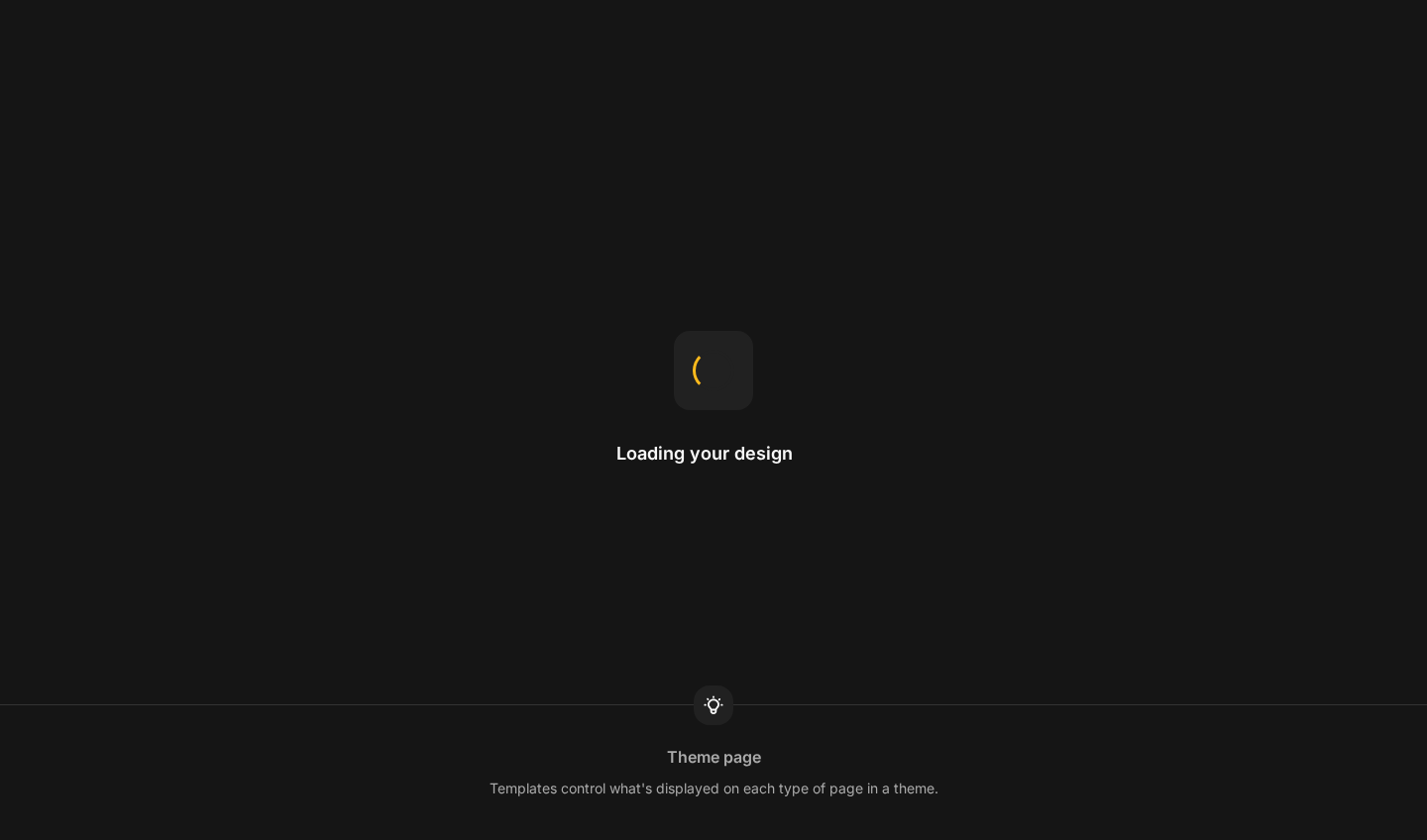 scroll, scrollTop: 0, scrollLeft: 0, axis: both 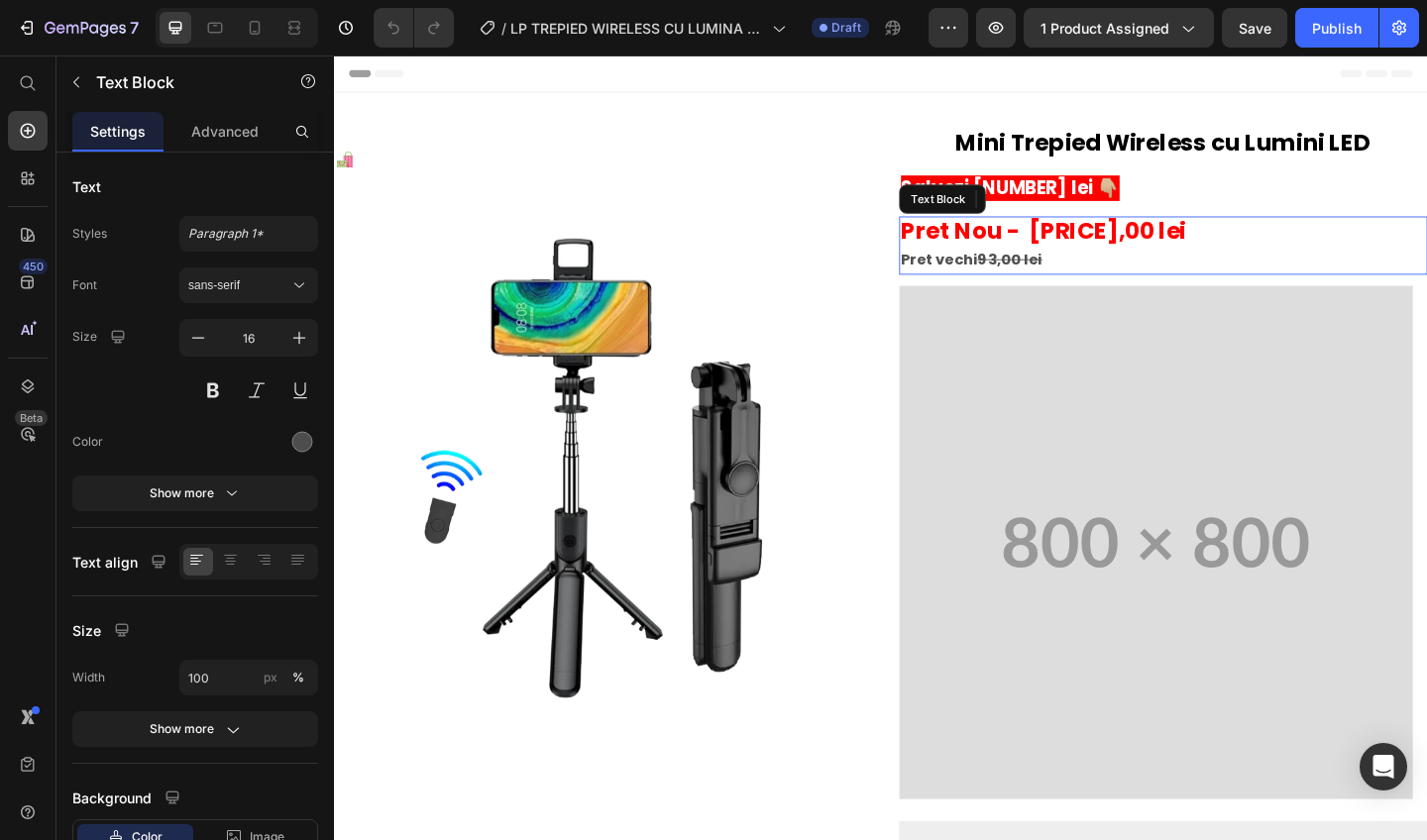 click on "Pret Nou -  70,00 lei" at bounding box center (1105, 246) 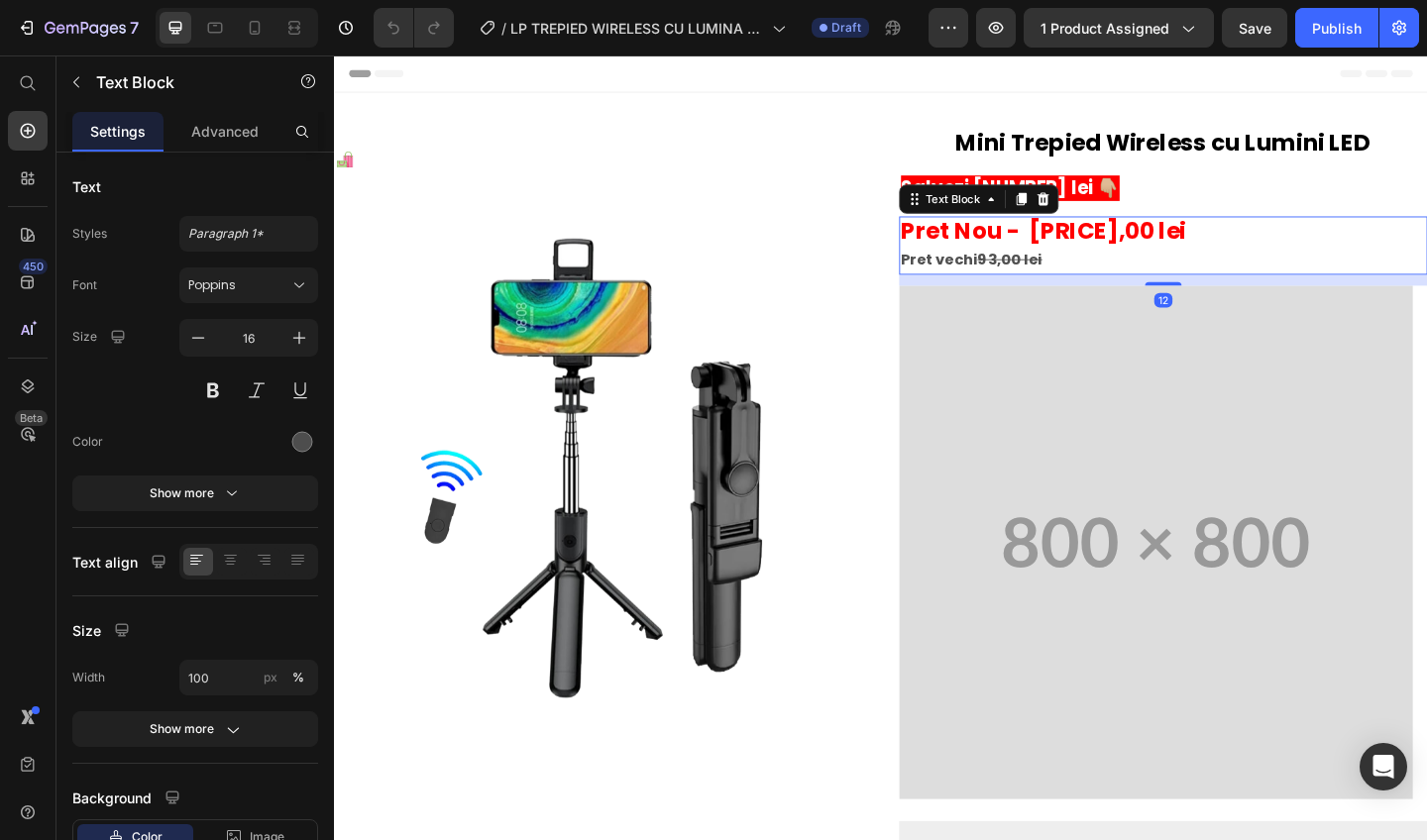 click on "Pret Nou -  70,00 lei" at bounding box center [1105, 246] 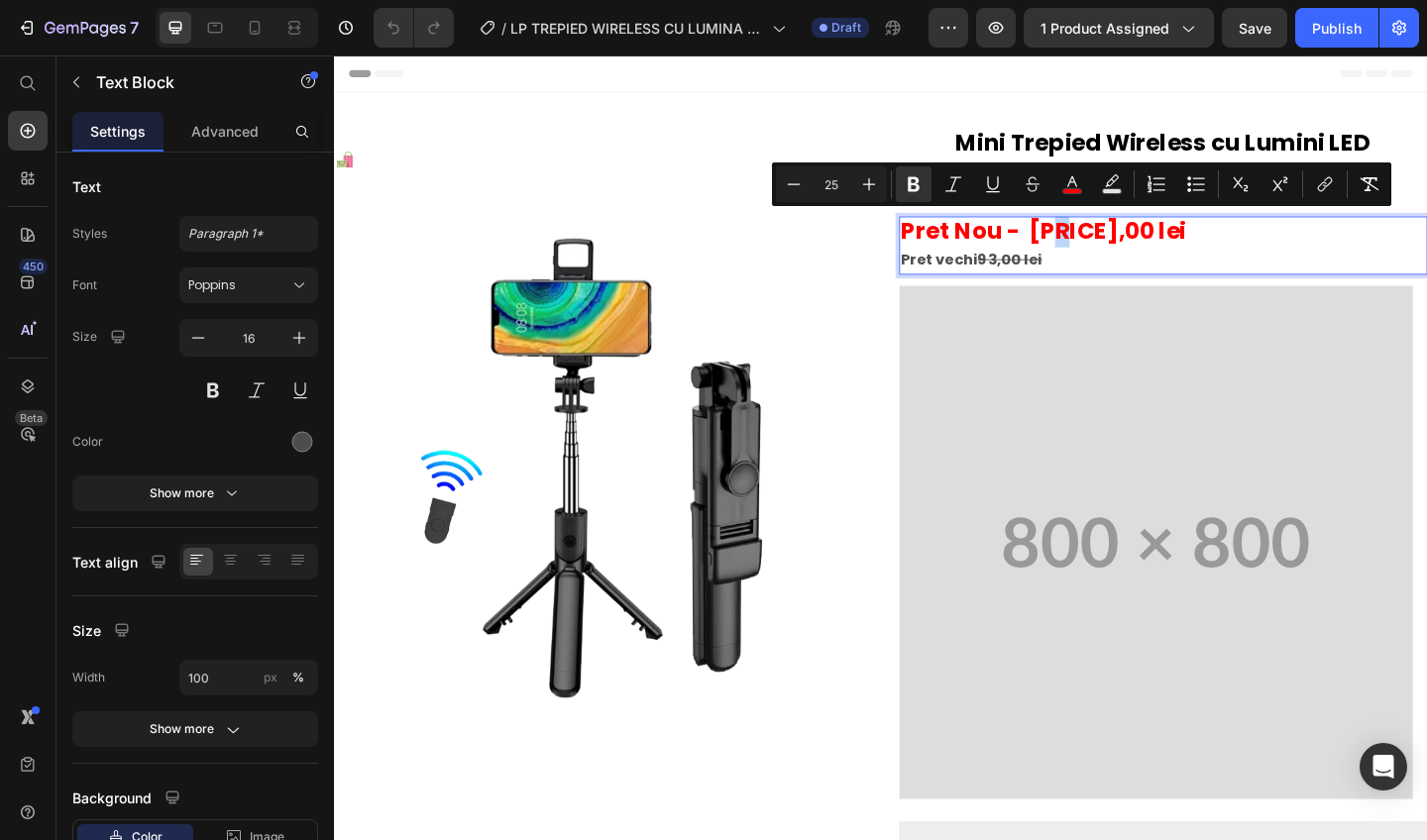 click on "Pret Nou -  70,00 lei" at bounding box center (1105, 246) 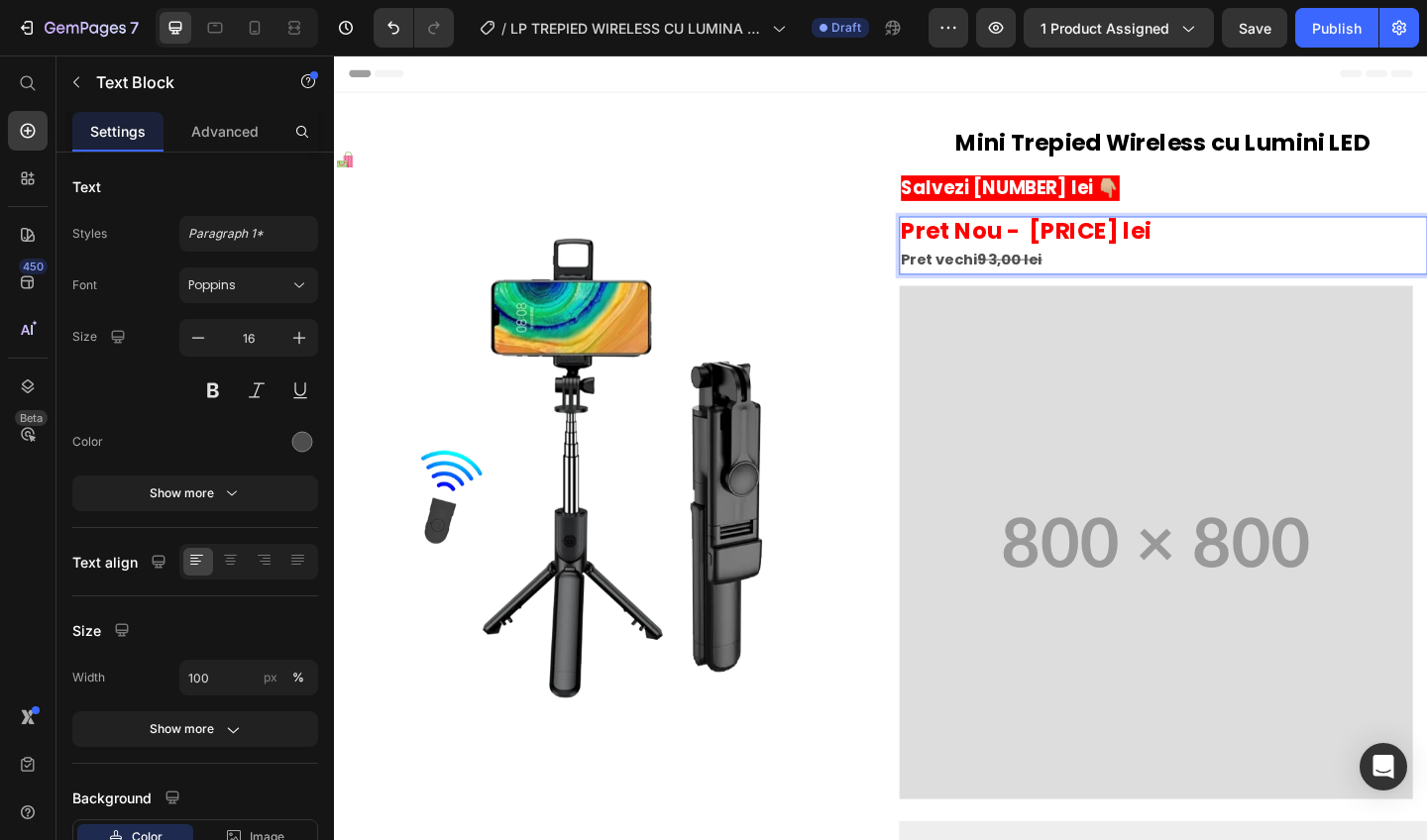 click on "Pret Nou -  79,00 lei" at bounding box center [1086, 246] 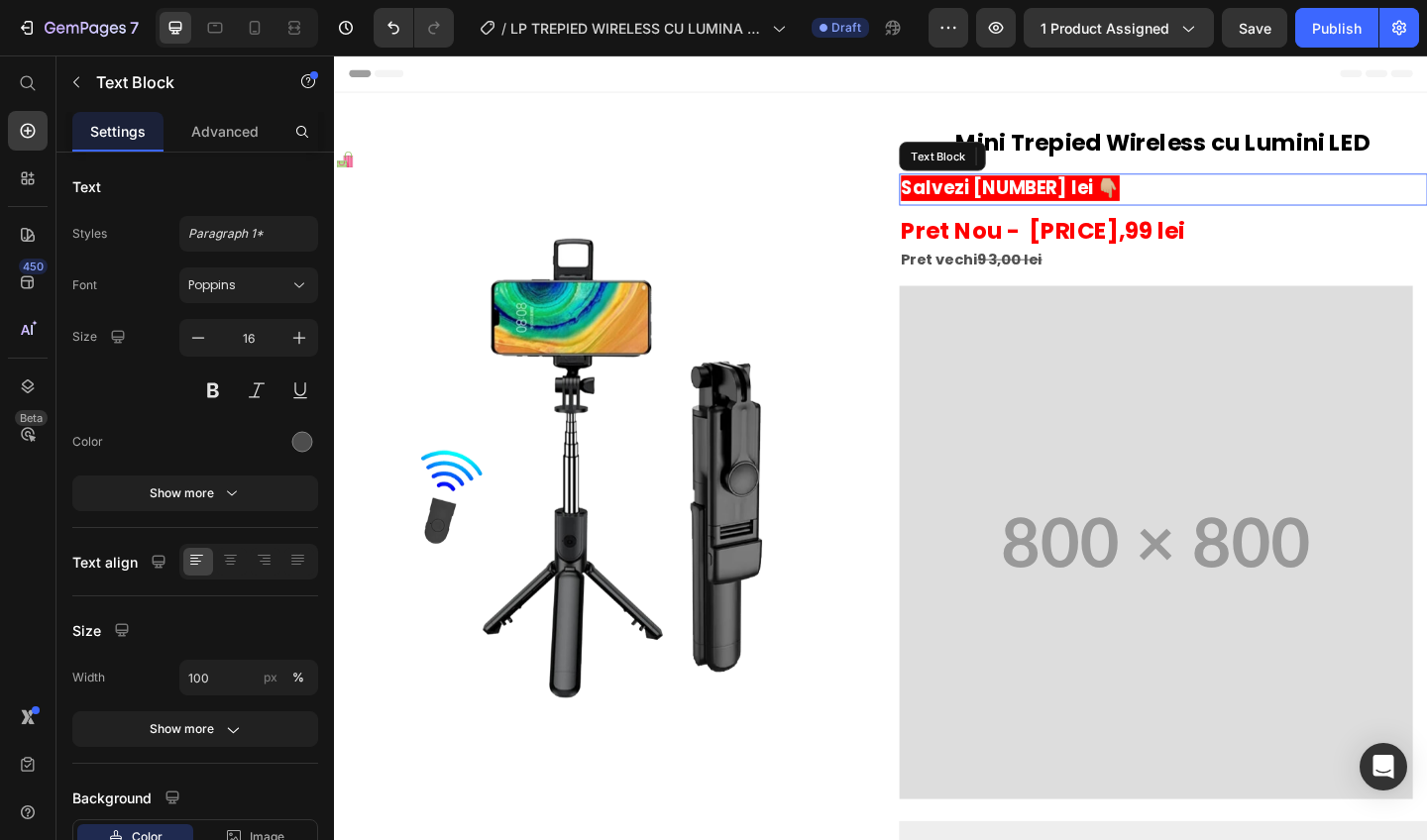 click on "Salvezi 23 lei 👇🏼" at bounding box center (1069, 200) 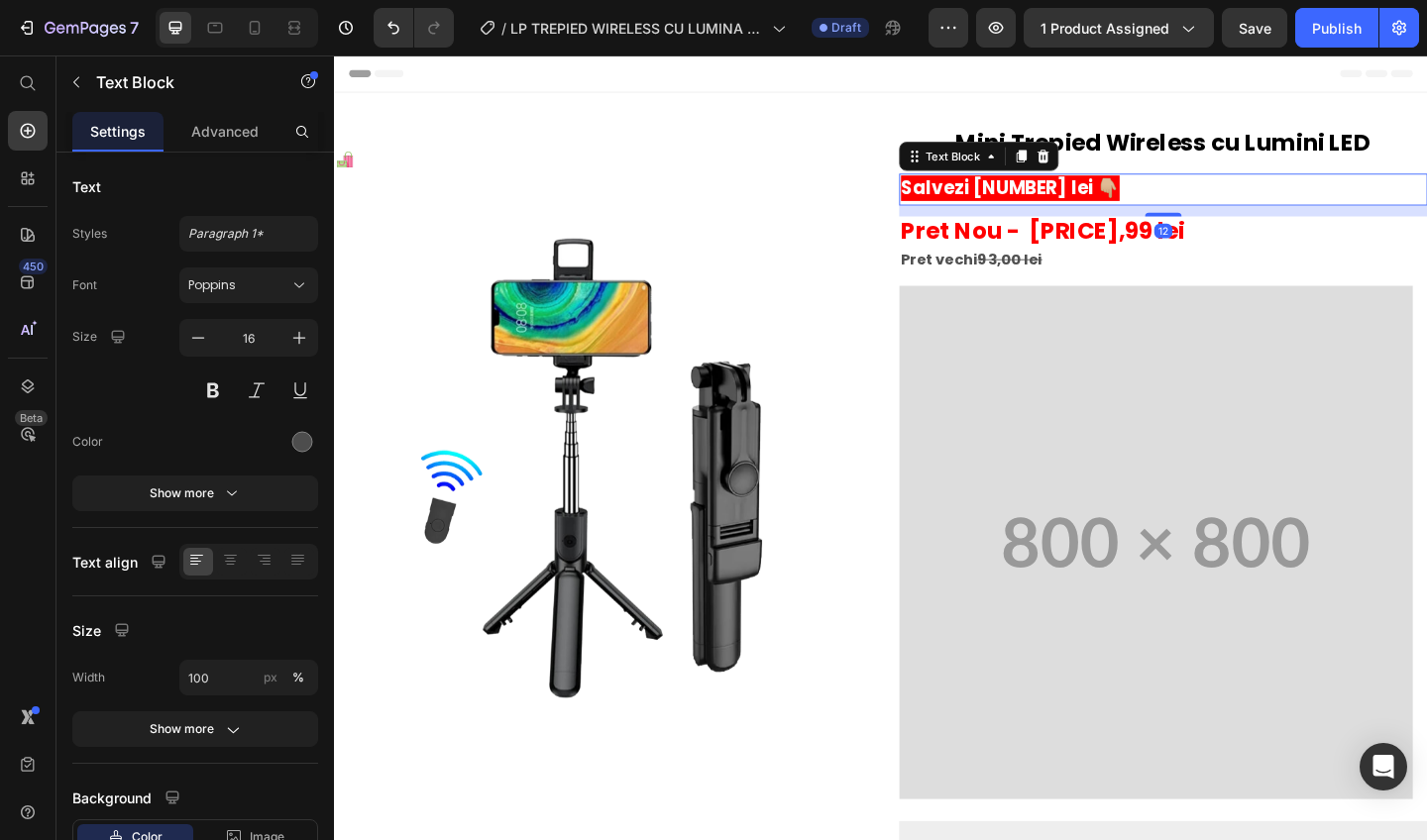 click on "Salvezi 23 lei 👇🏼" at bounding box center (1069, 200) 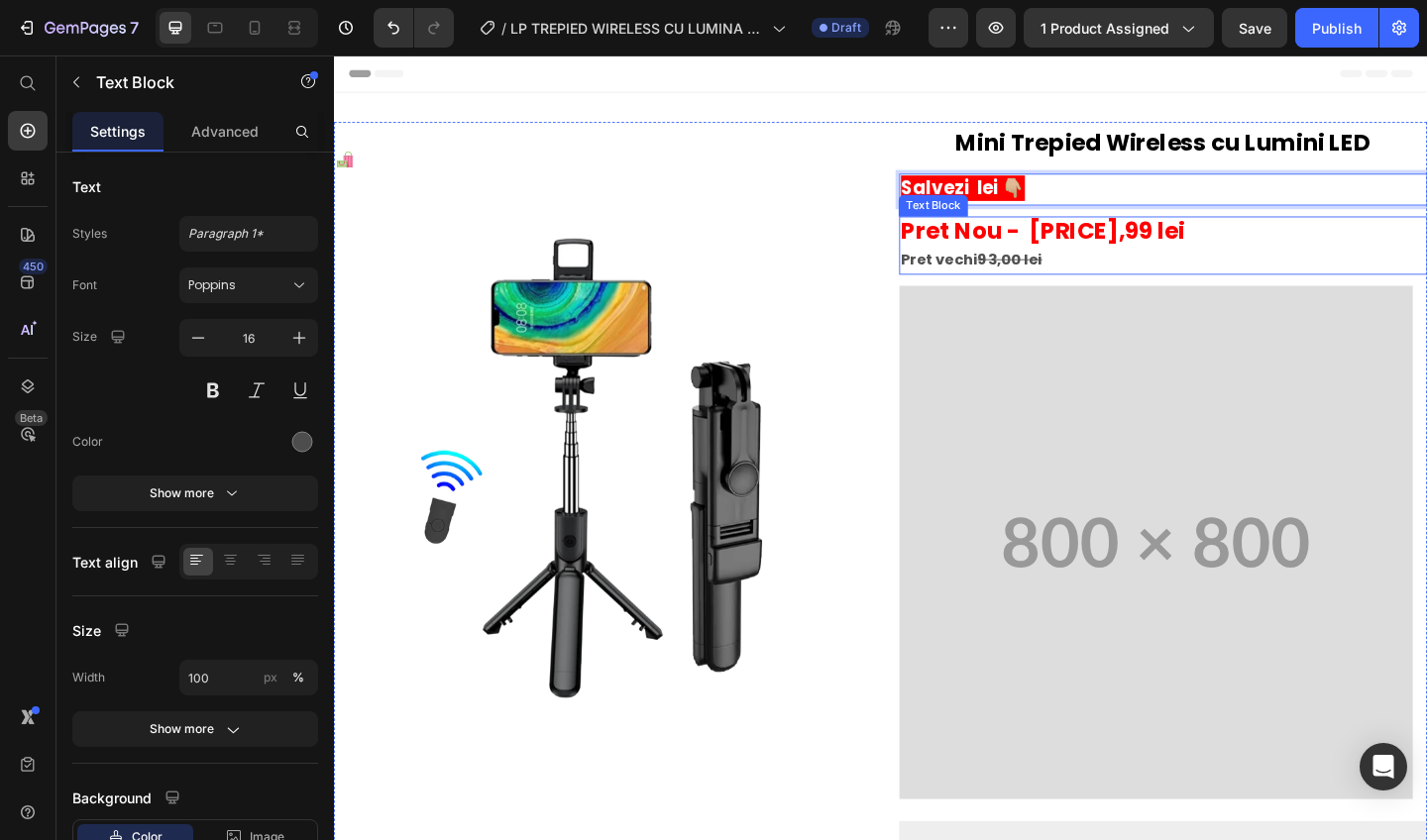 click on "93,00 lei" at bounding box center (1068, 277) 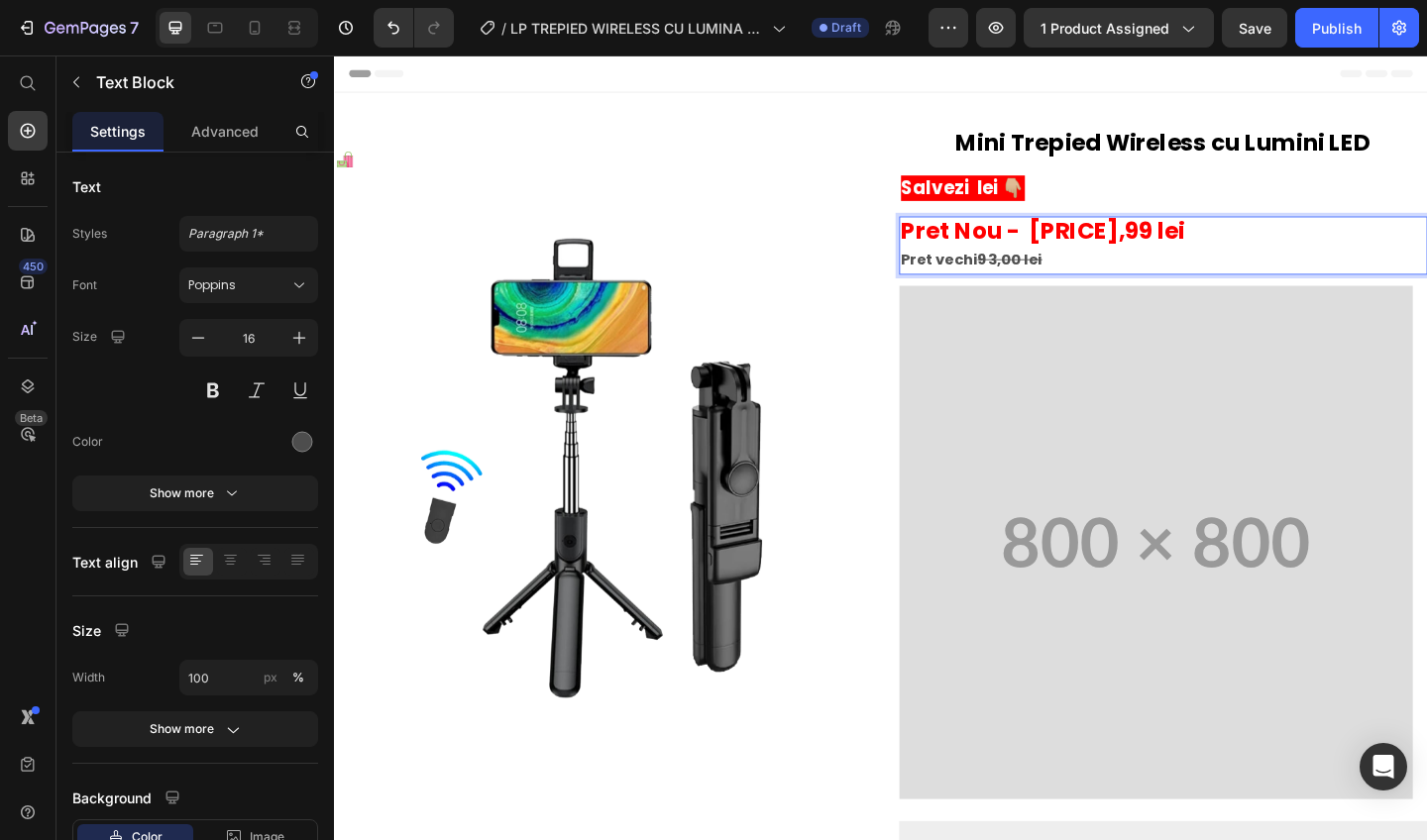 click on "93,00 lei" at bounding box center [1068, 277] 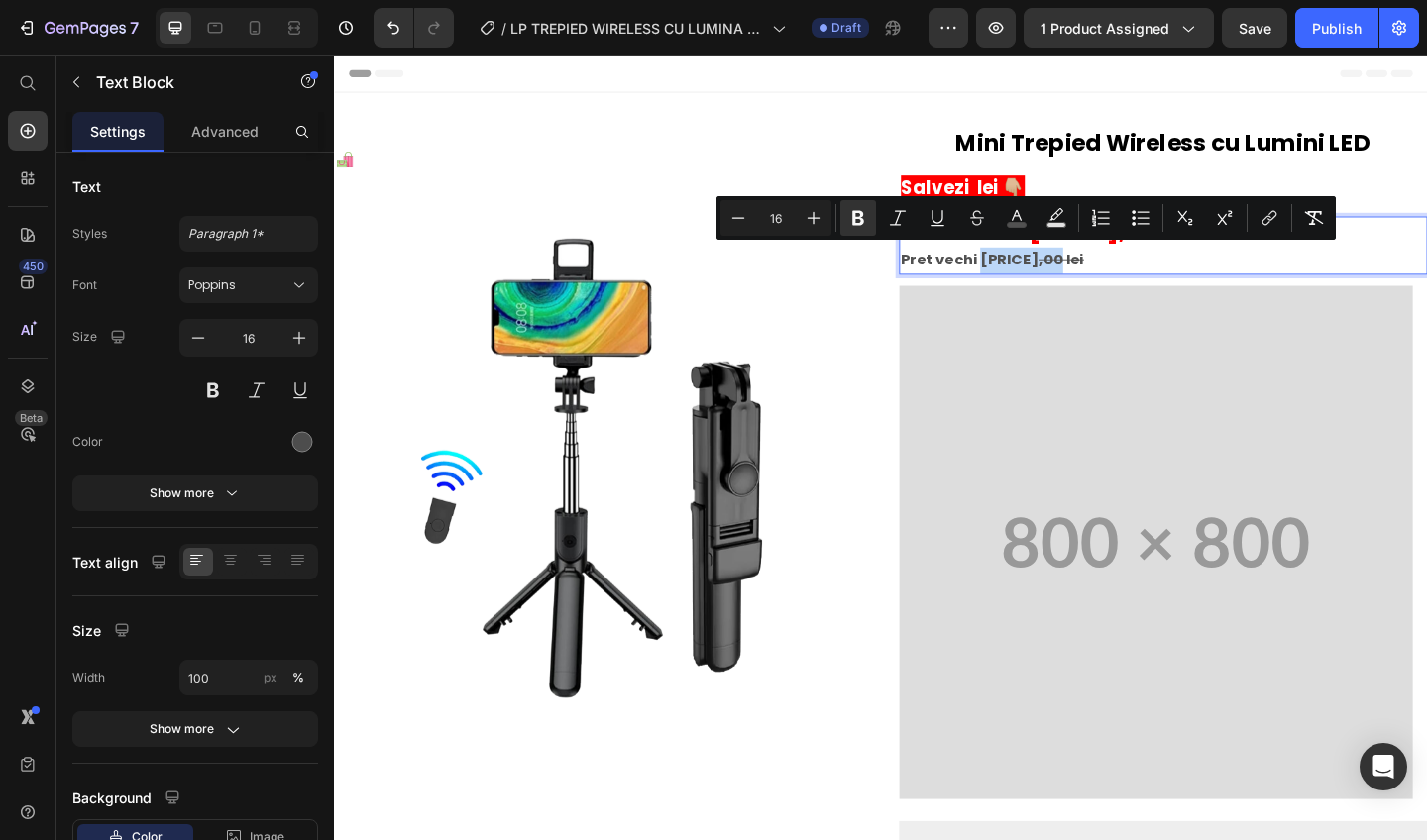 drag, startPoint x: 1035, startPoint y: 274, endPoint x: 1086, endPoint y: 276, distance: 51.0392 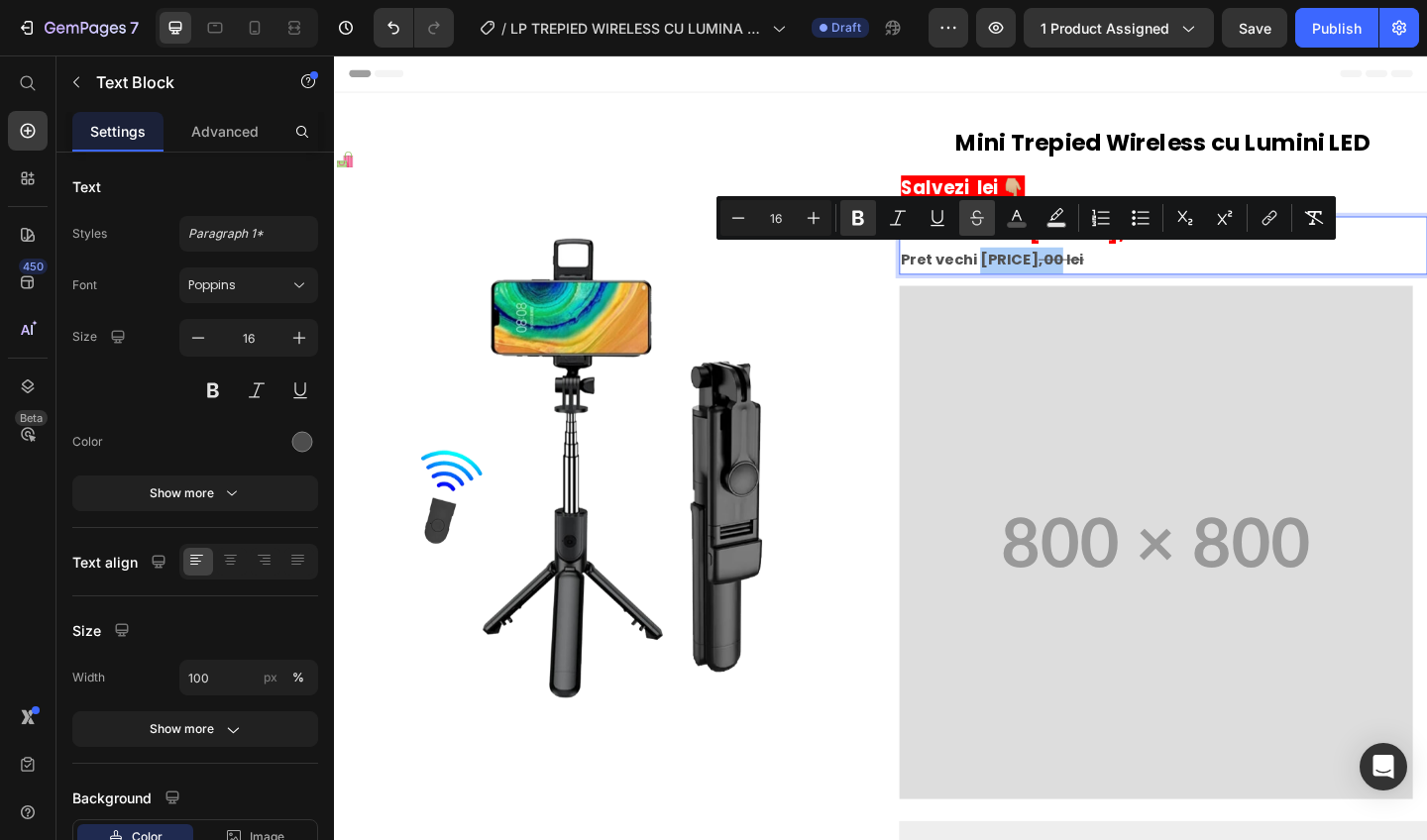 click 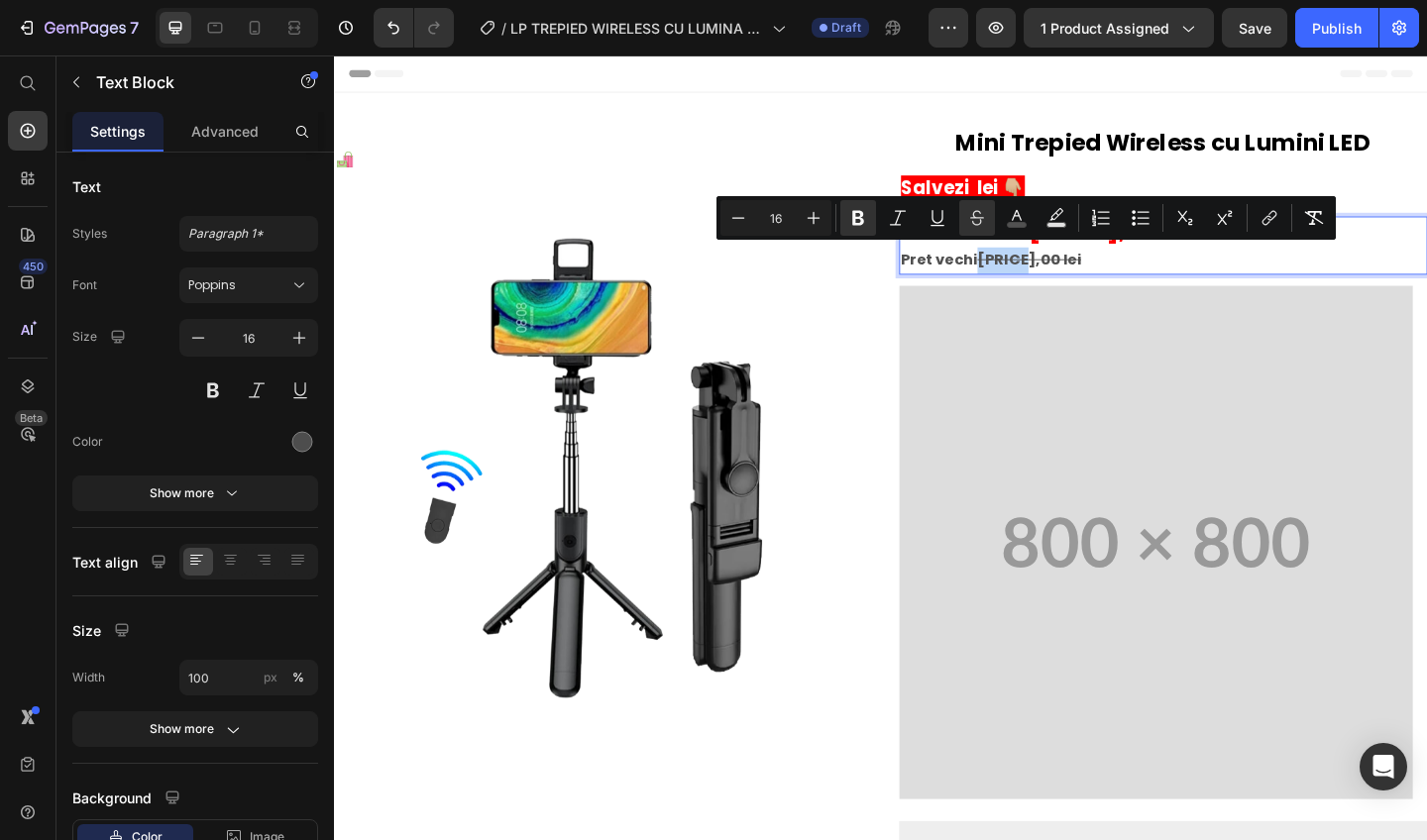 click on "104,00 lei" at bounding box center (1090, 277) 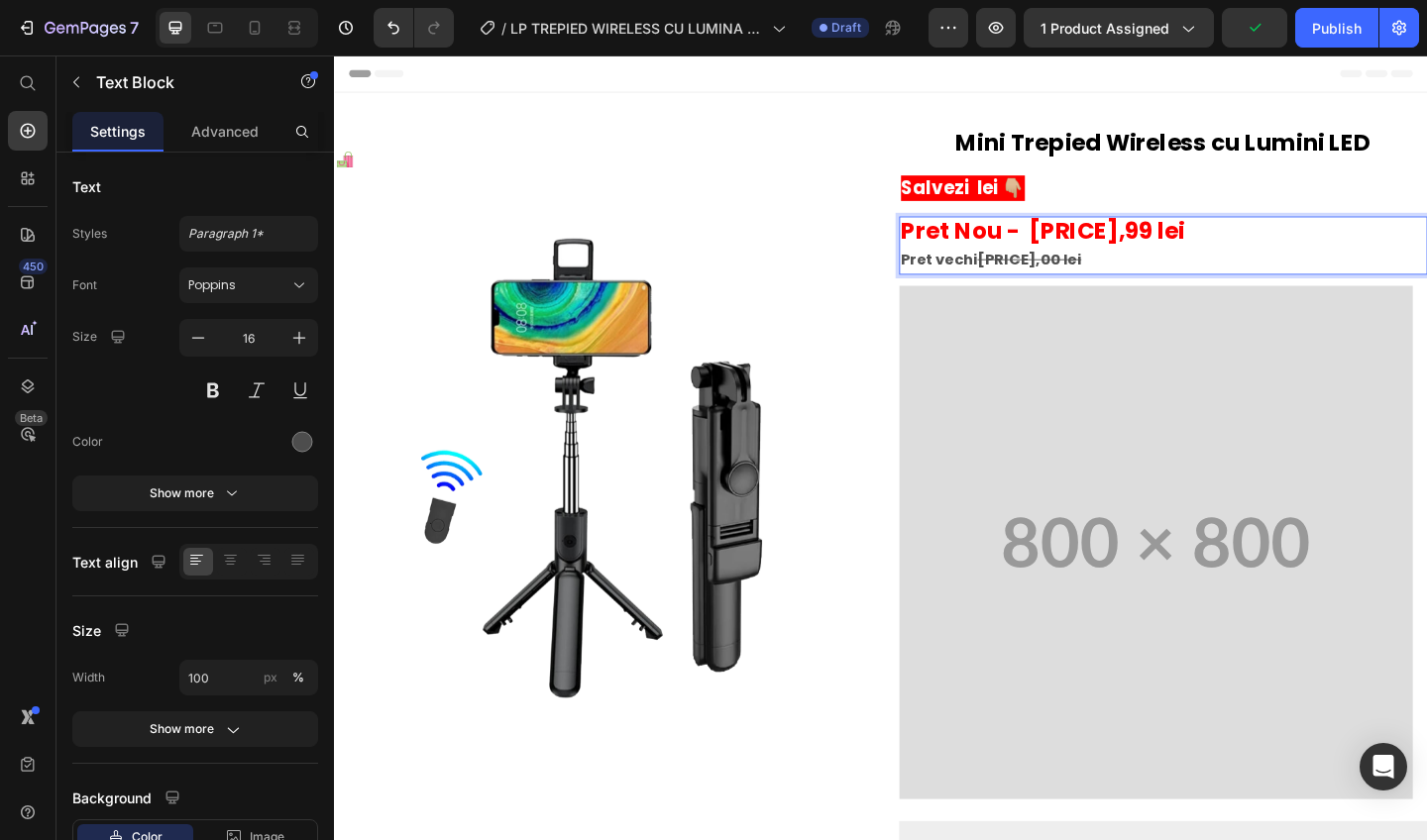 click on "104,00 lei" at bounding box center [1090, 277] 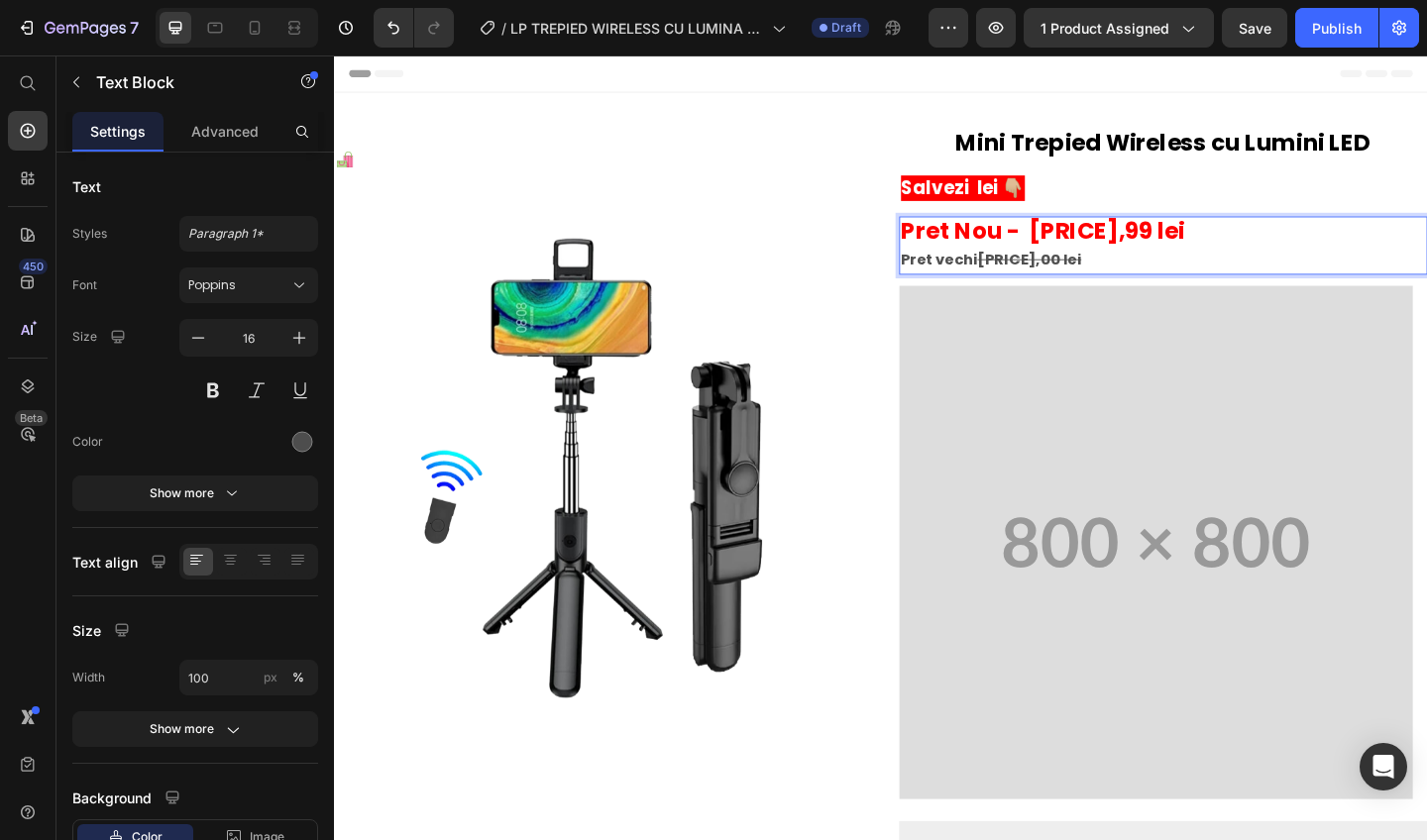 click on "114,00 lei" at bounding box center (1090, 277) 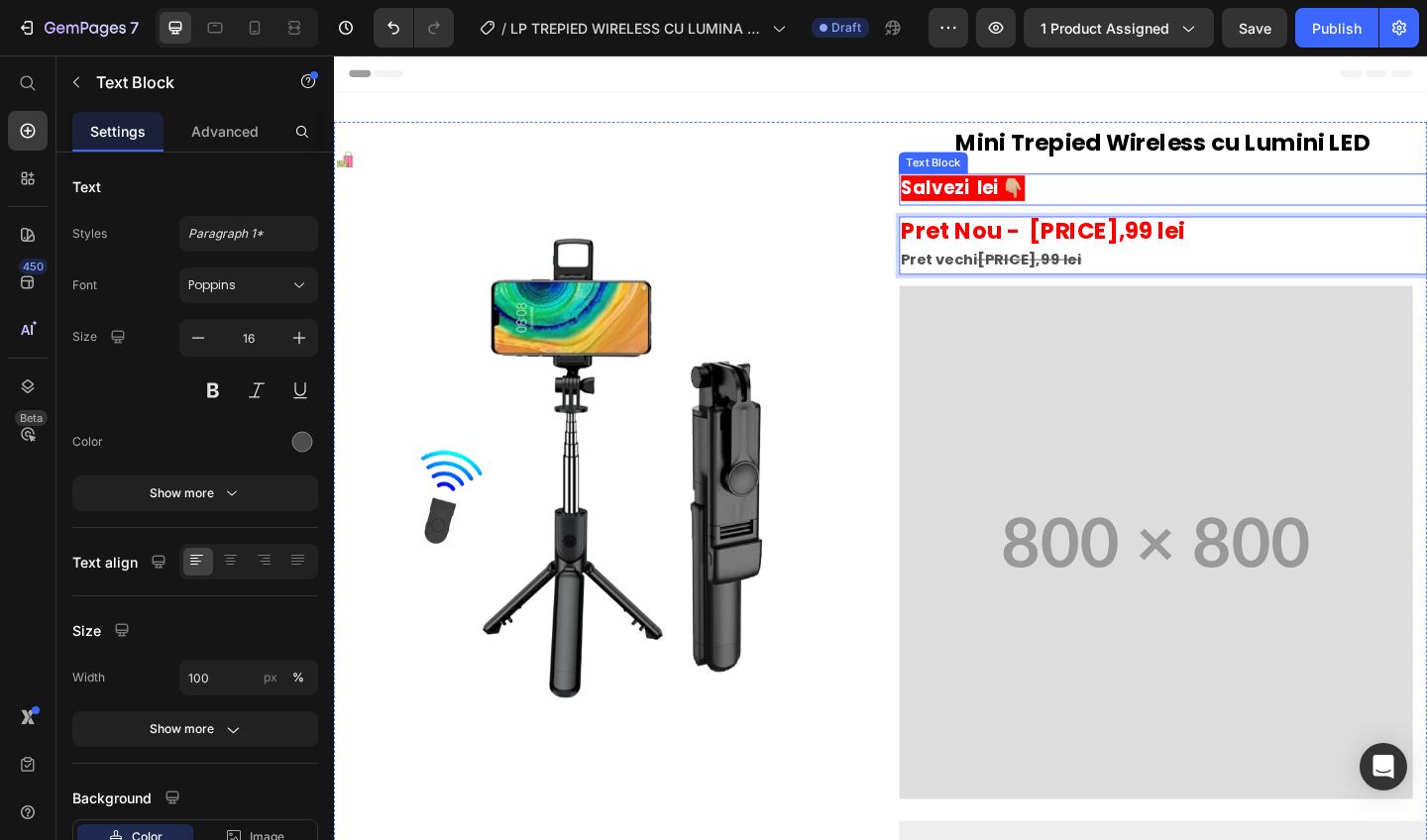 click on "Salvezi  lei 👇🏼" at bounding box center [1018, 200] 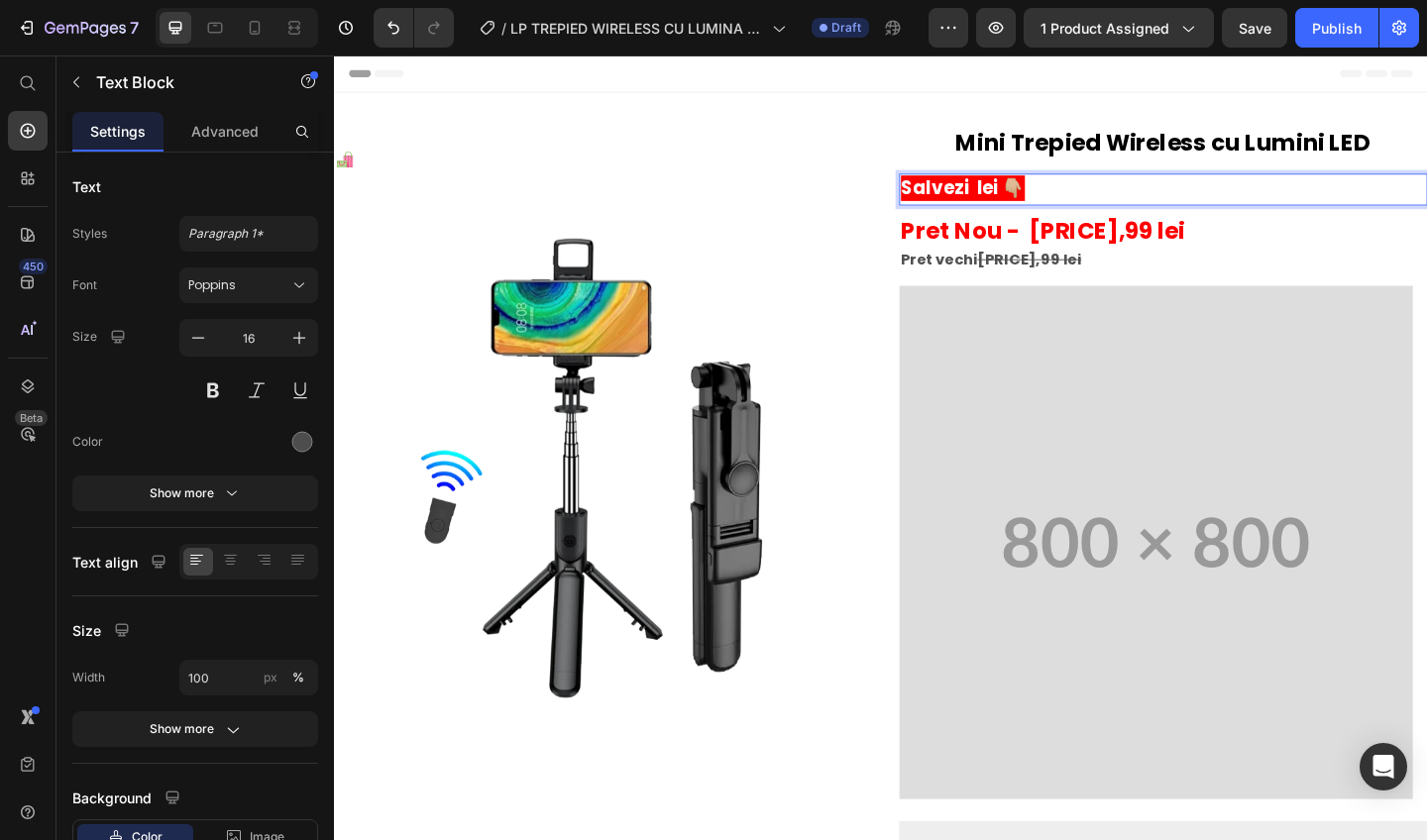 click on "Salvezi  lei 👇🏼" at bounding box center (1018, 200) 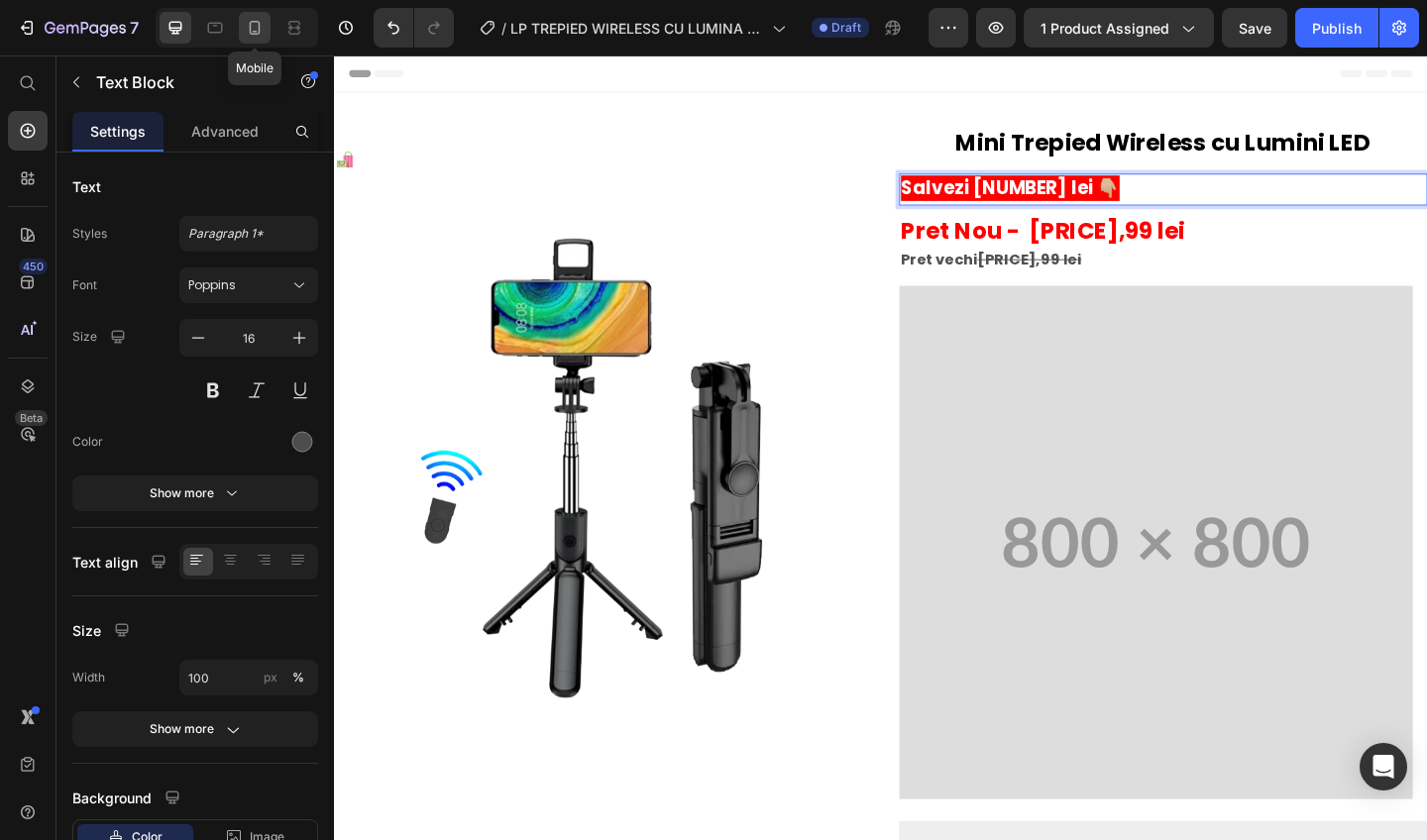click 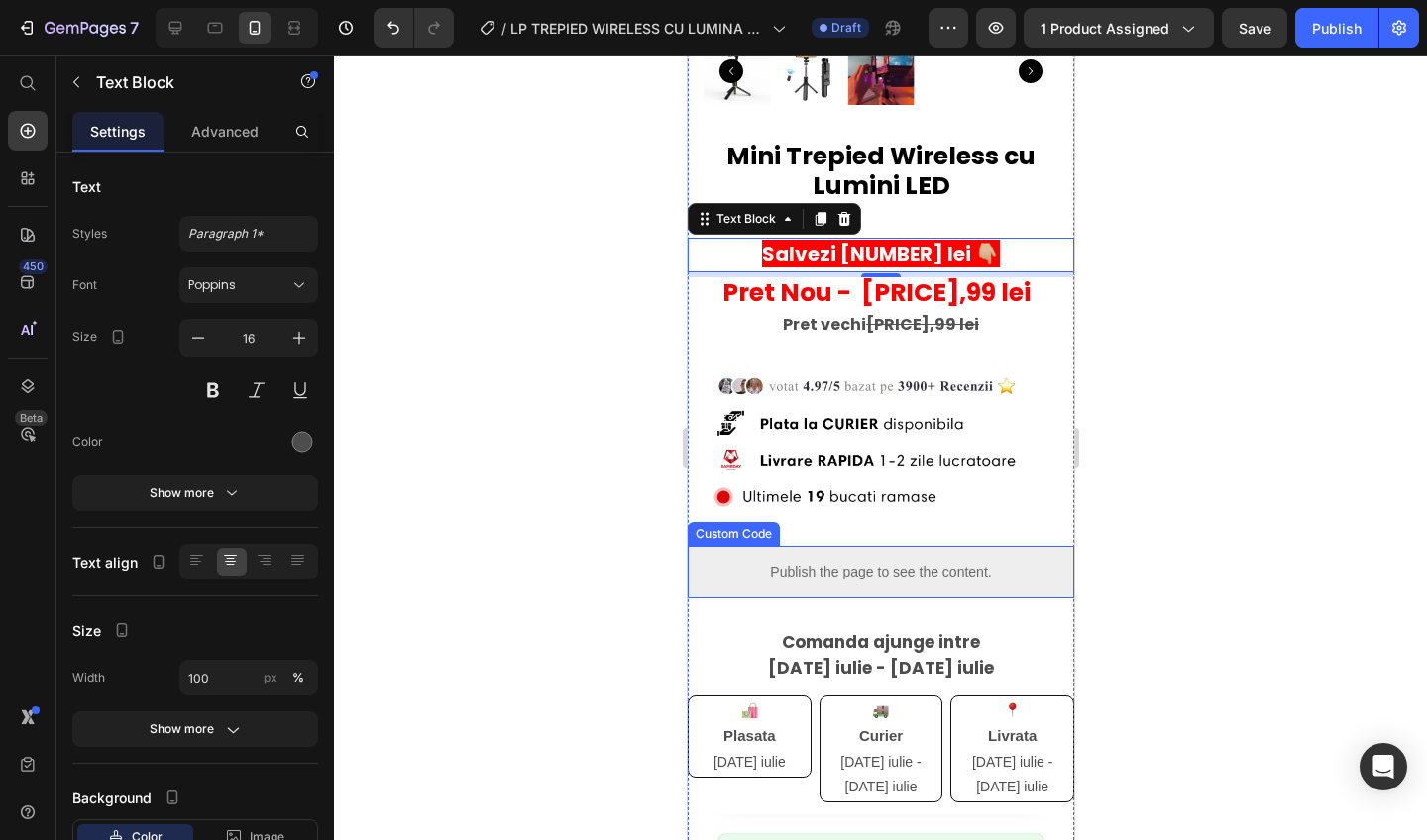 scroll, scrollTop: 628, scrollLeft: 0, axis: vertical 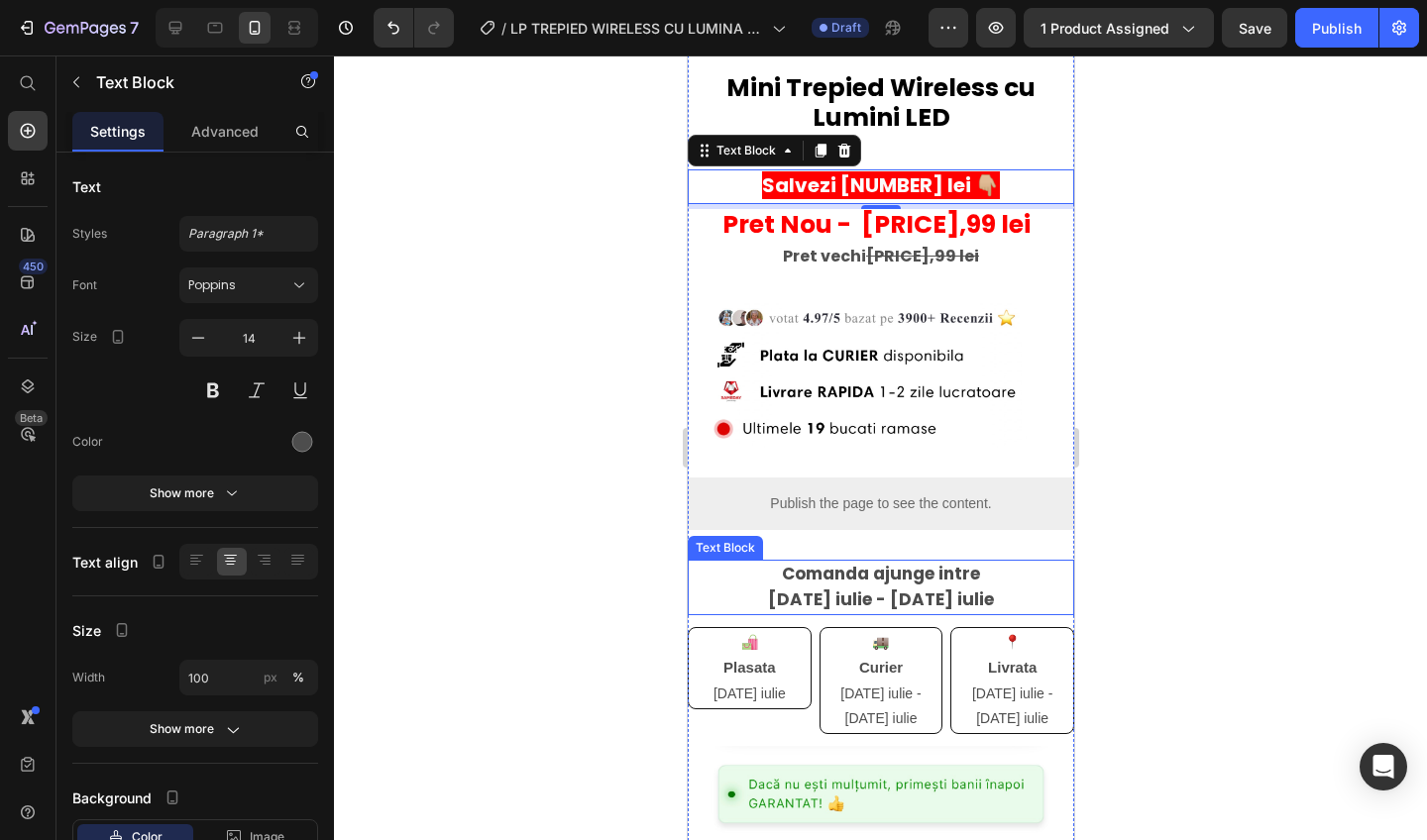 click on "10 iulie - 11 iulie" at bounding box center [880, 599] 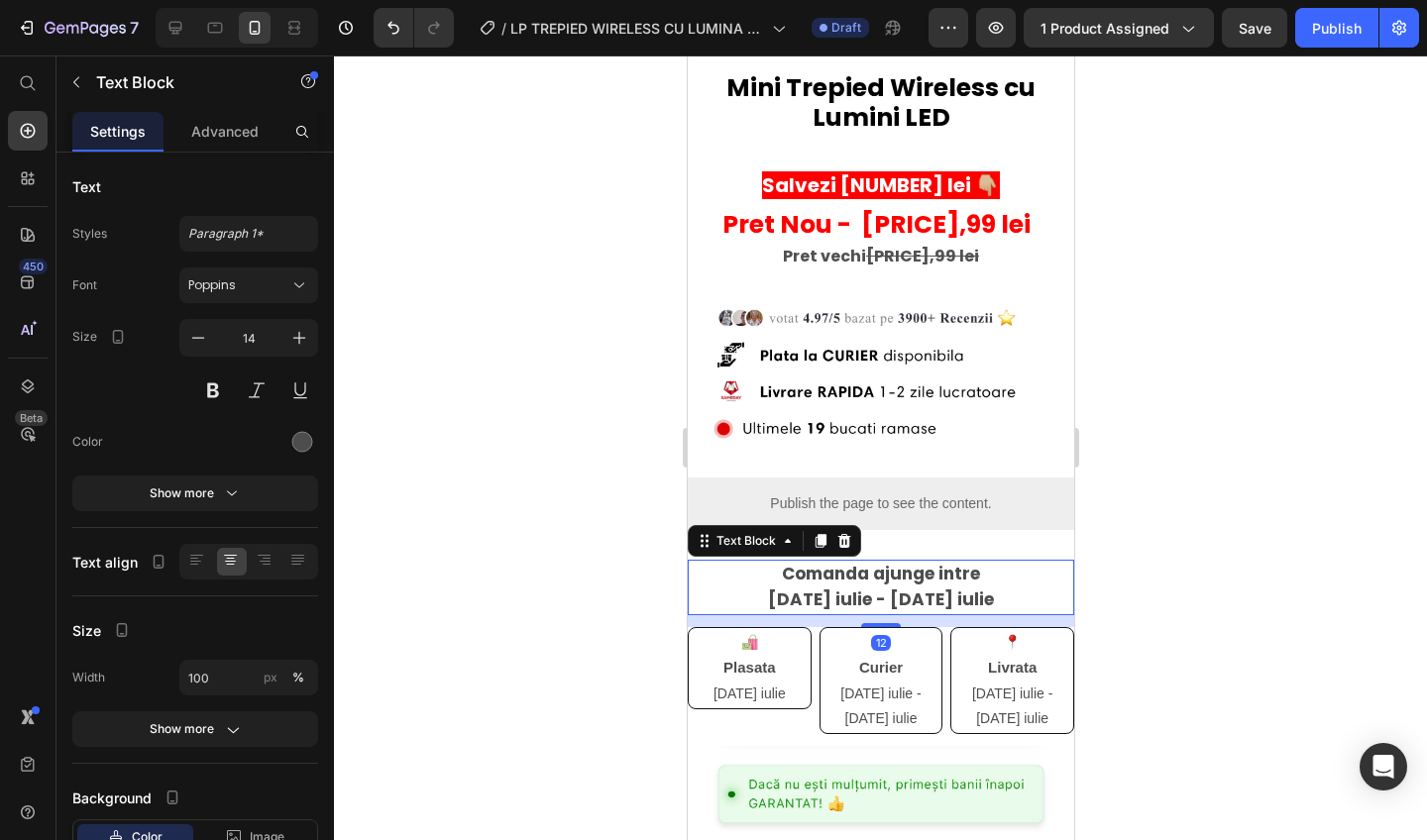 click on "10 iulie - 11 iulie" at bounding box center (880, 599) 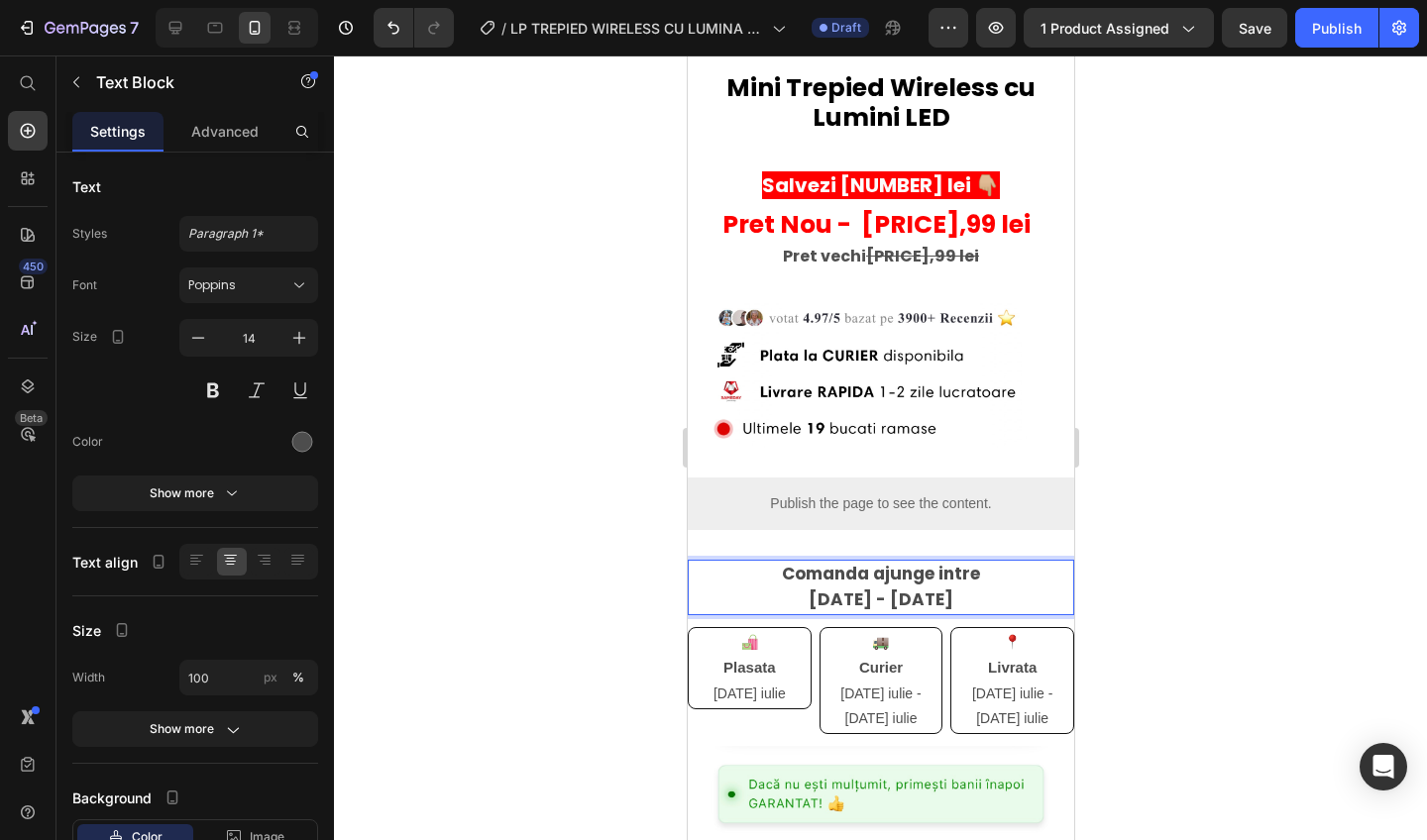 click on "14 iulie - 11 iulie" at bounding box center [880, 599] 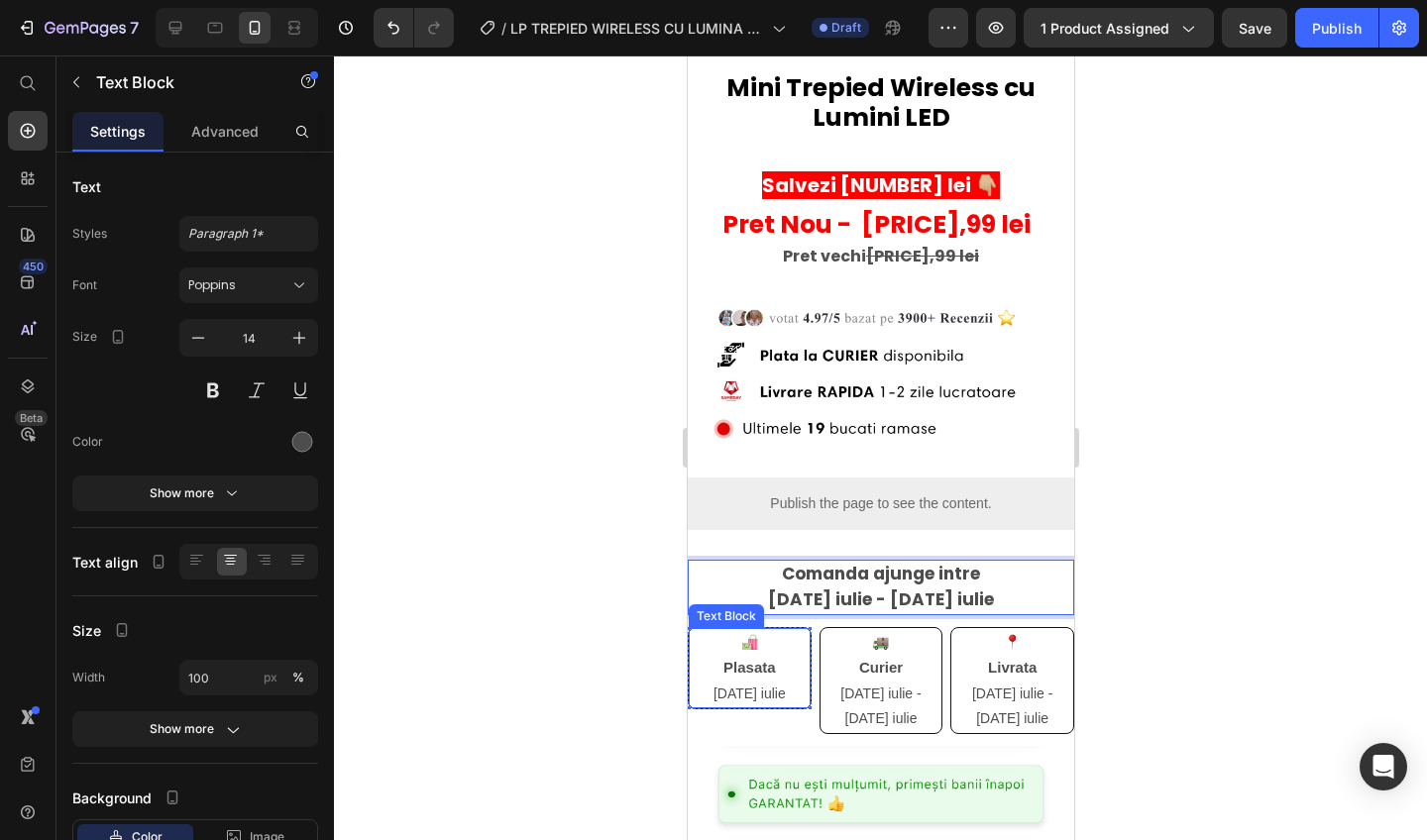 click on "9 iulie" at bounding box center (748, 693) 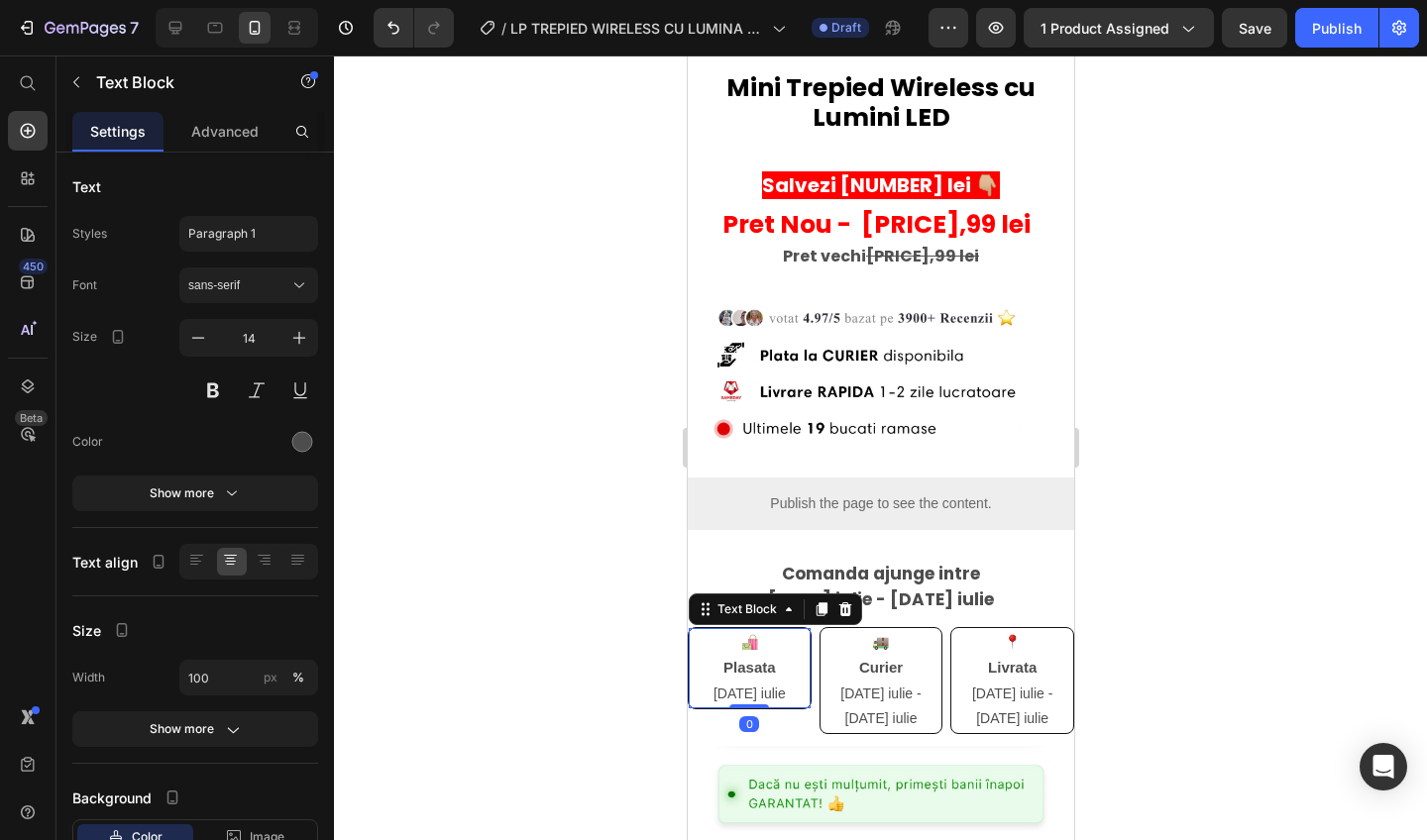 click on "9 iulie" at bounding box center (748, 693) 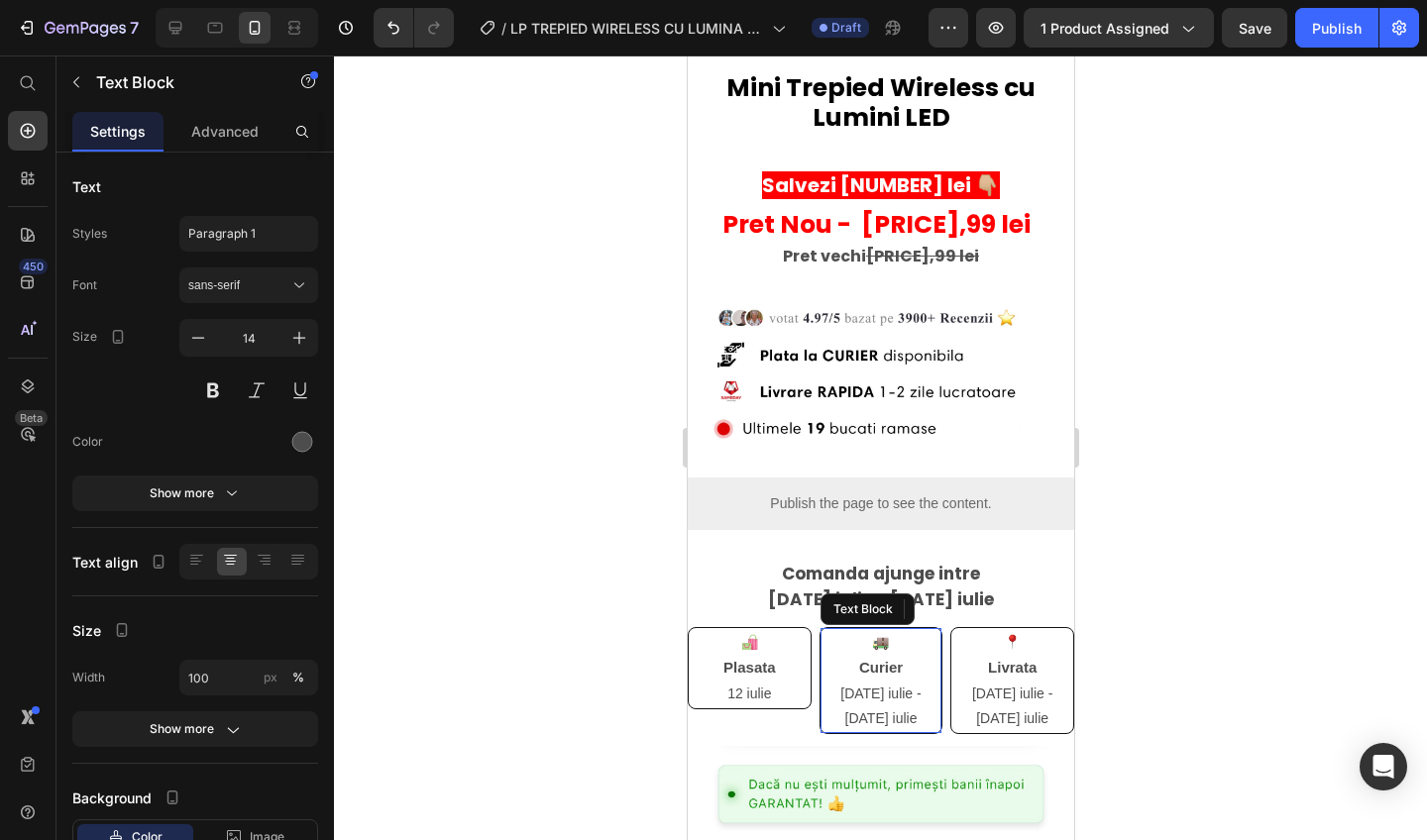 click on "9 iulie - 10 iulie" at bounding box center (880, 706) 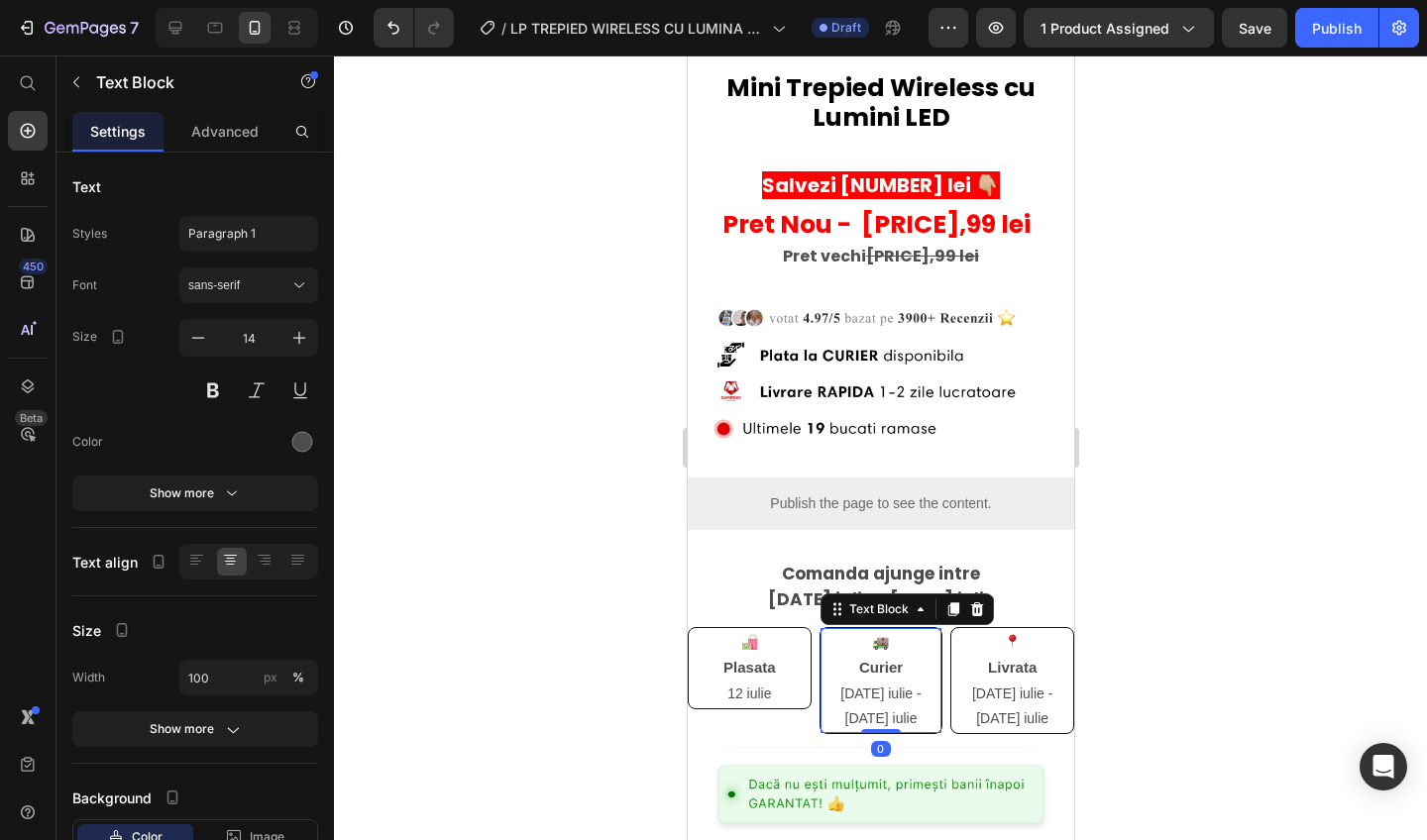 click on "9 iulie - 10 iulie" at bounding box center (880, 706) 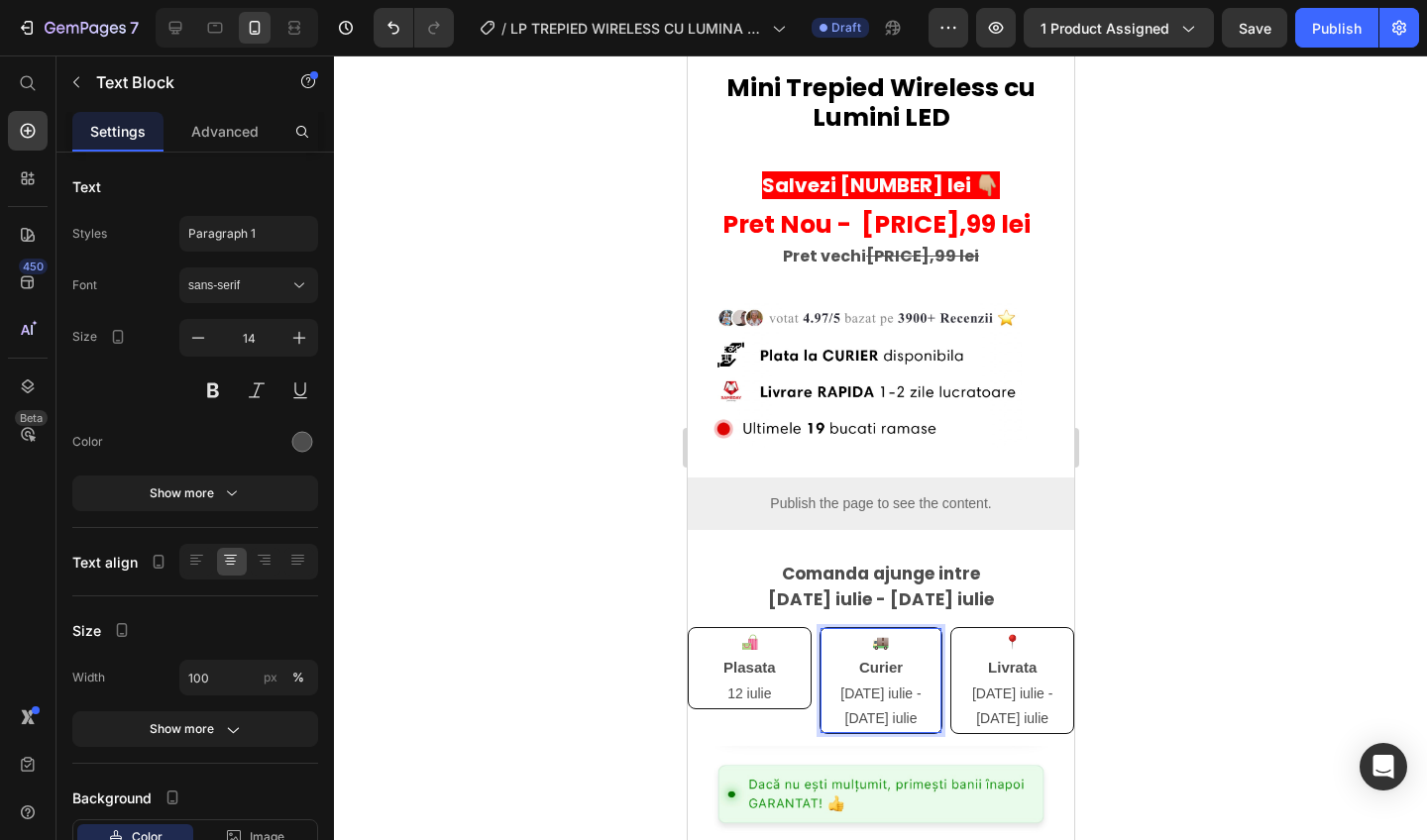 click on "12 iulie - 10 iulie" at bounding box center (880, 706) 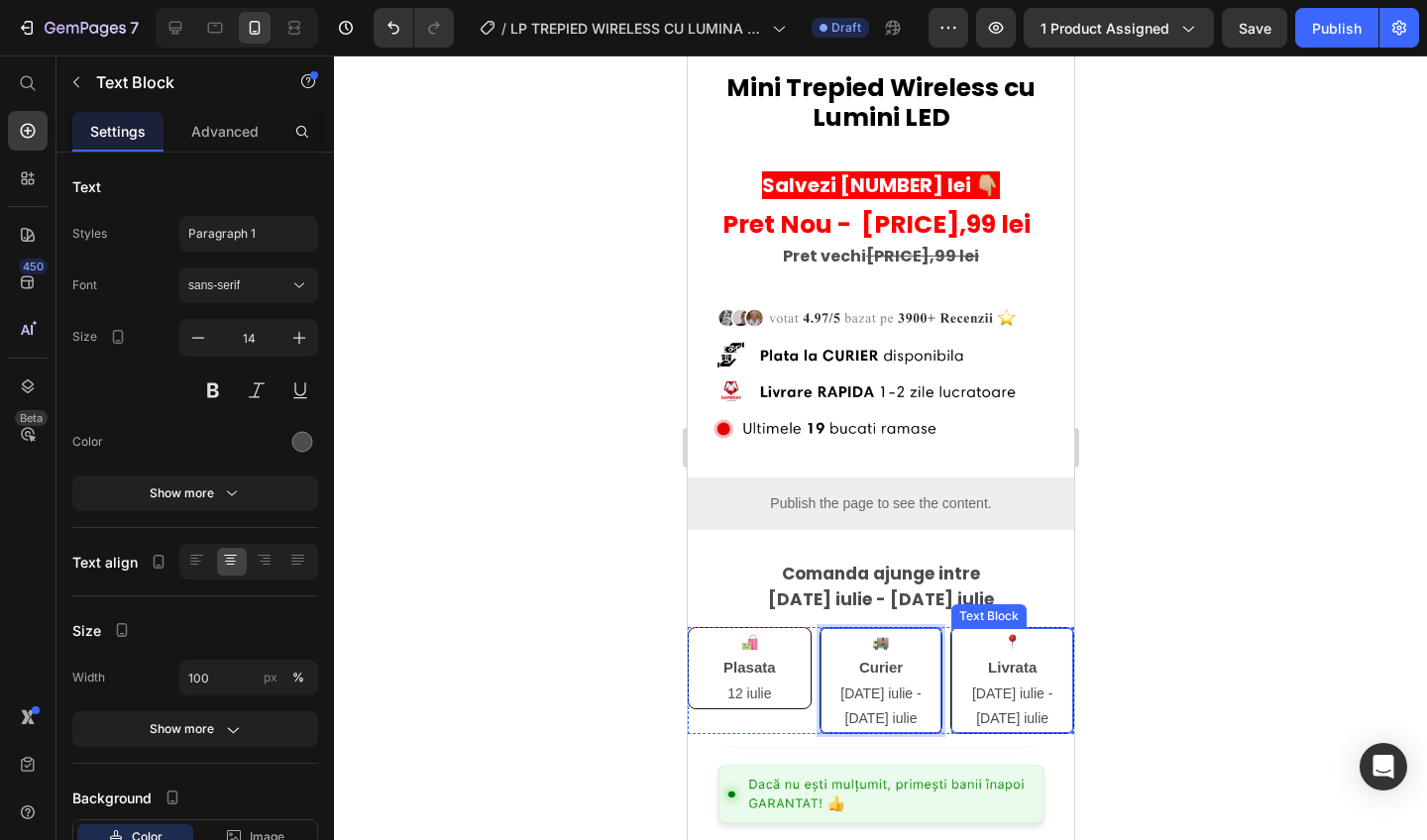 click on "10 iulie - 11 iulie" at bounding box center [1011, 706] 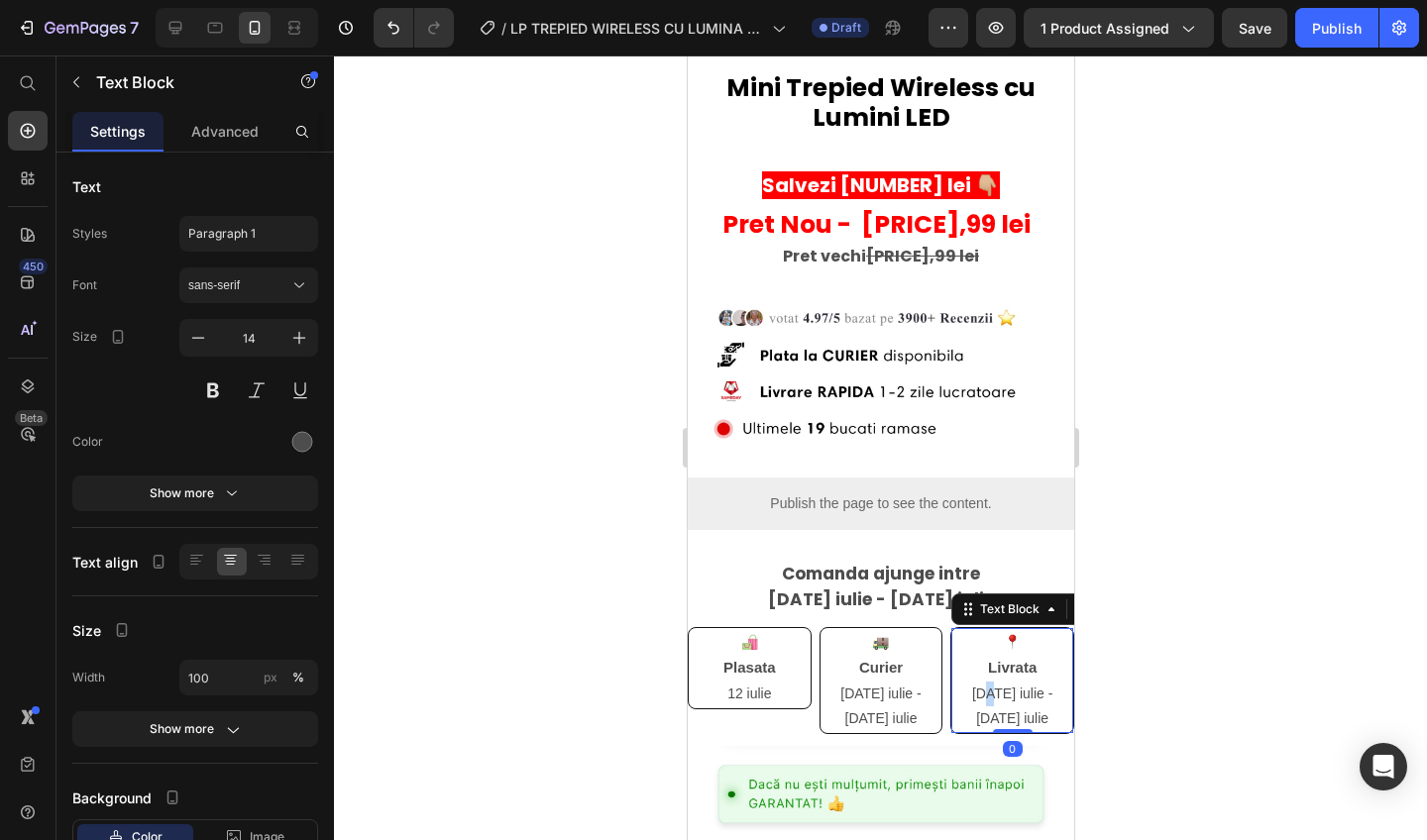 click on "10 iulie - 11 iulie" at bounding box center [1011, 706] 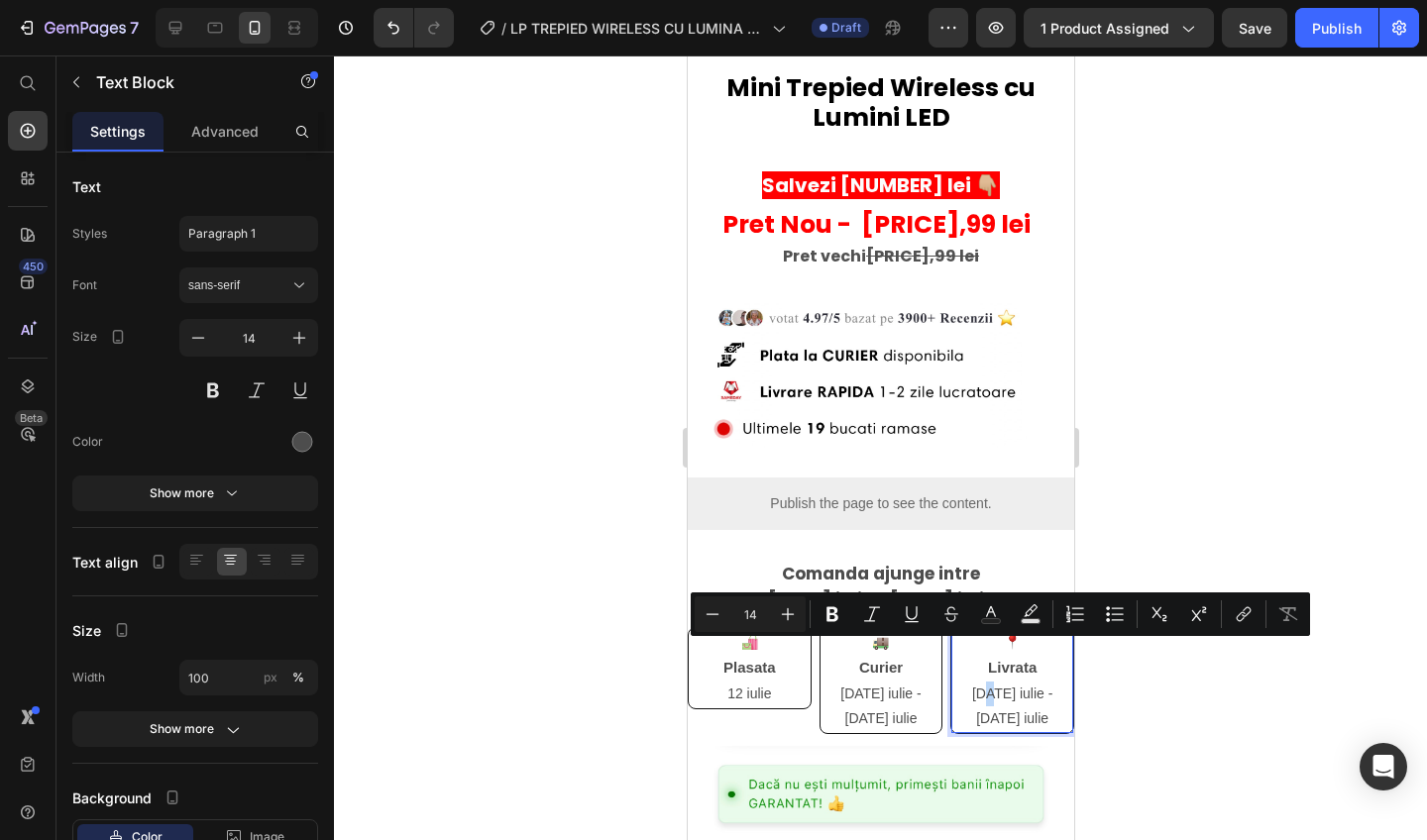 click on "10 iulie - 11 iulie" at bounding box center (1011, 706) 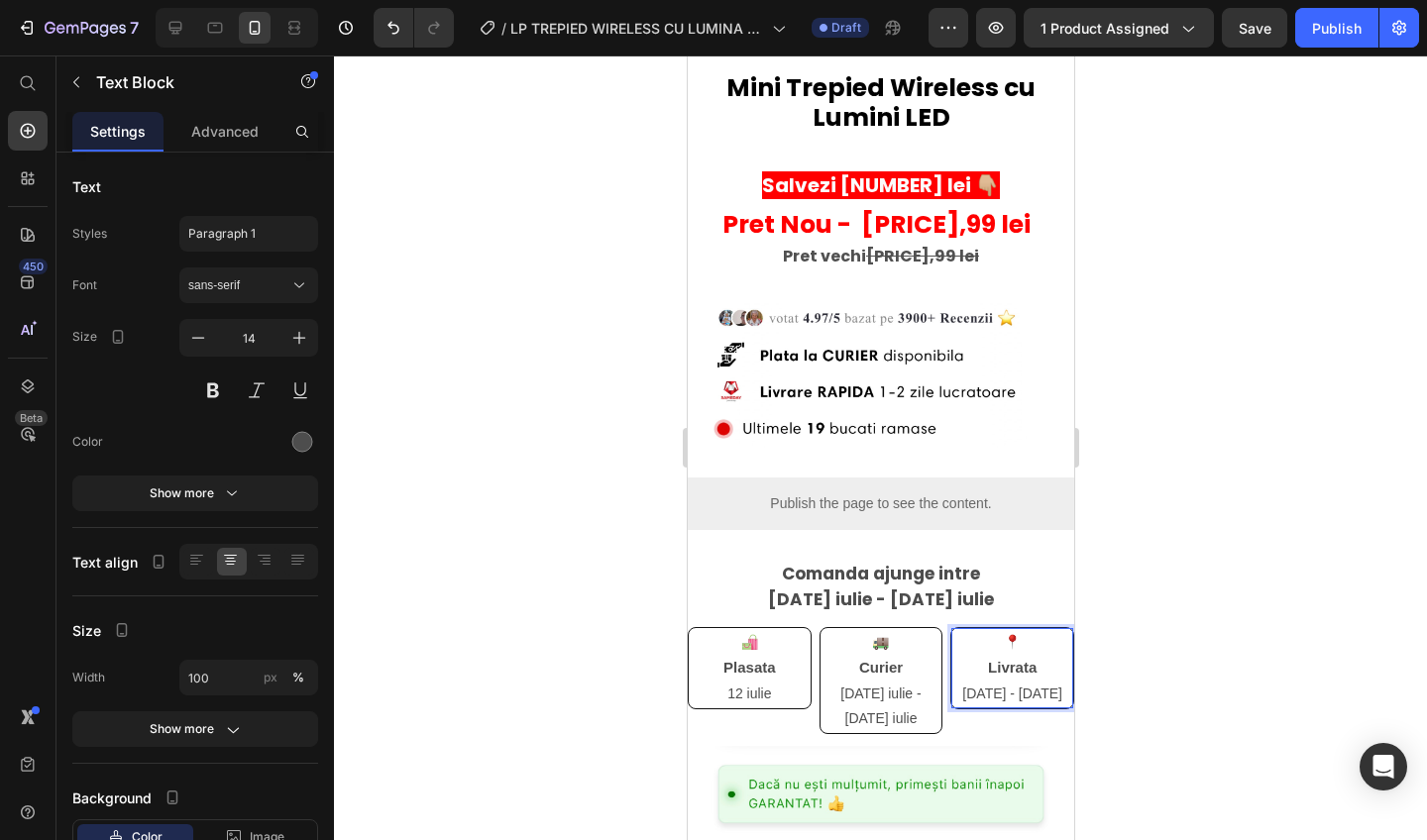 click on "14 iulie - 11 iulie" at bounding box center (1011, 693) 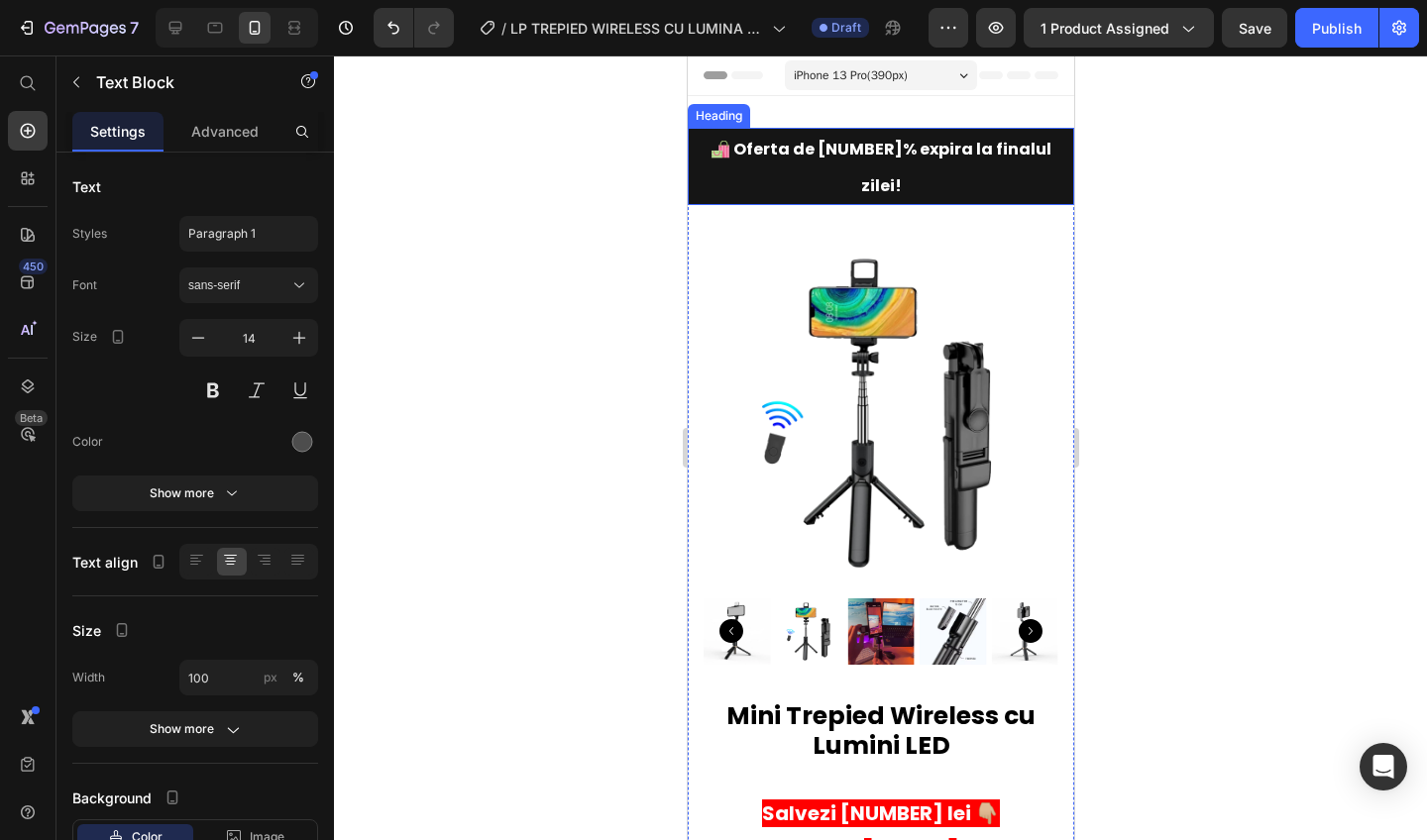 scroll, scrollTop: 0, scrollLeft: 0, axis: both 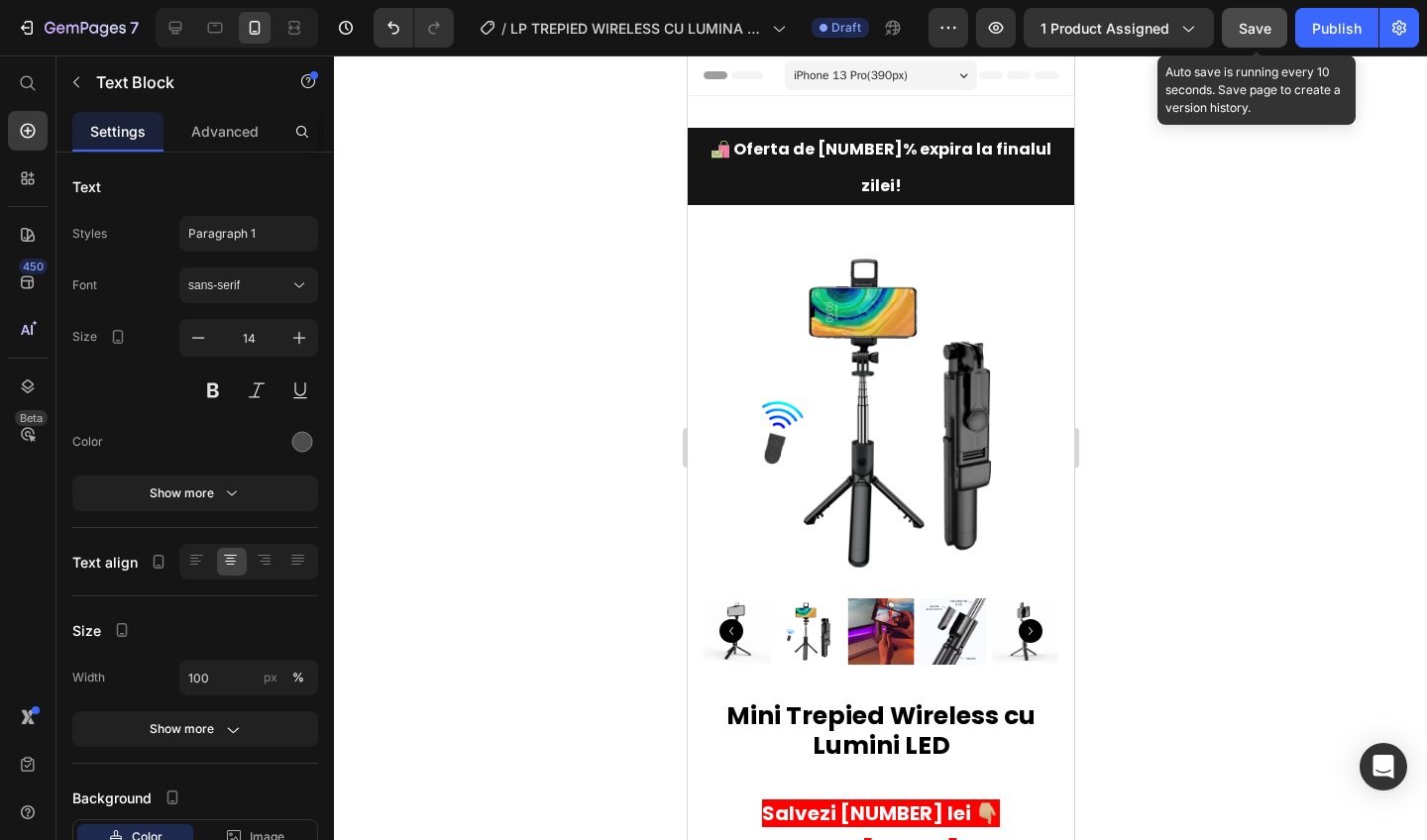click on "Save" at bounding box center (1255, 28) 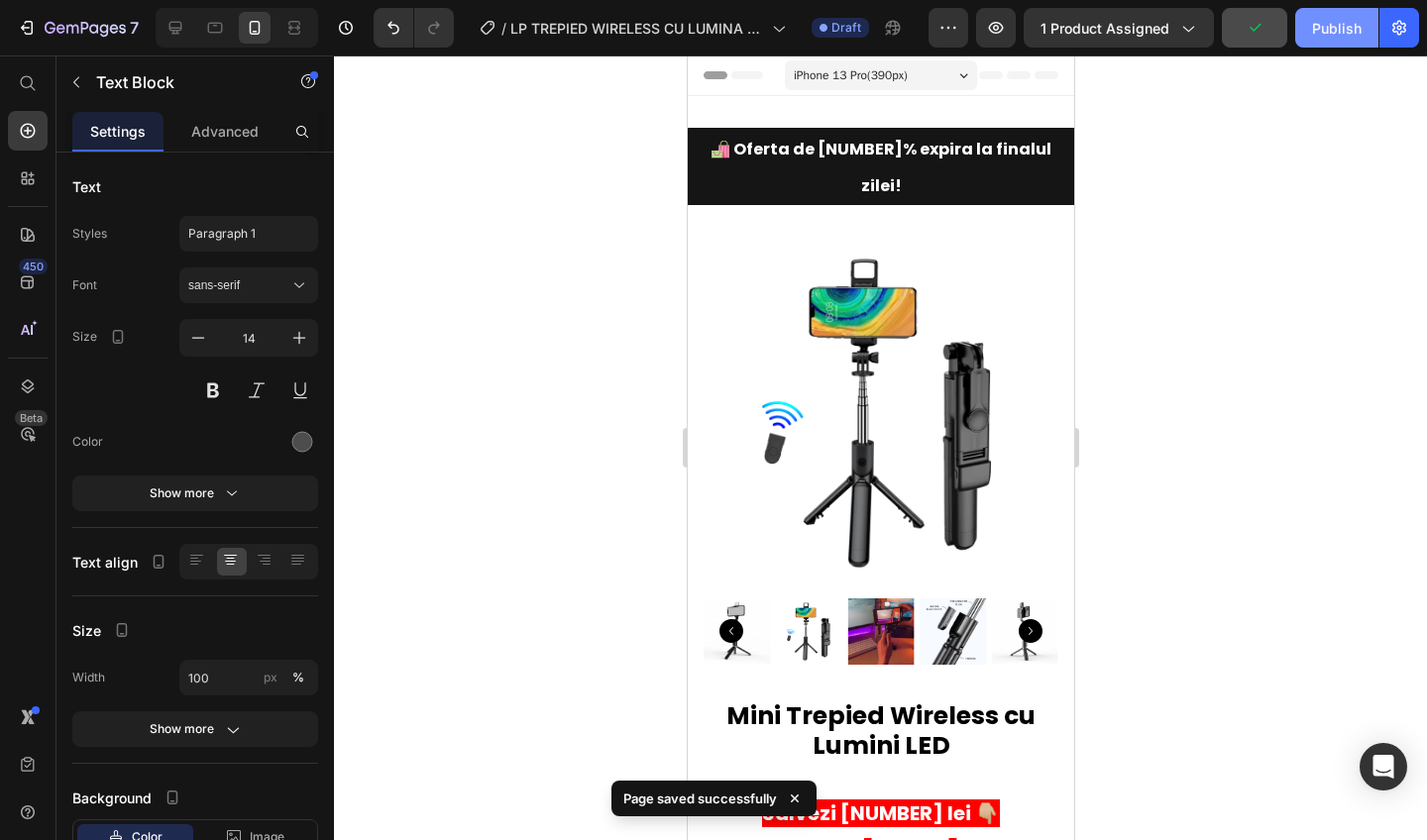 click on "Publish" at bounding box center (1337, 28) 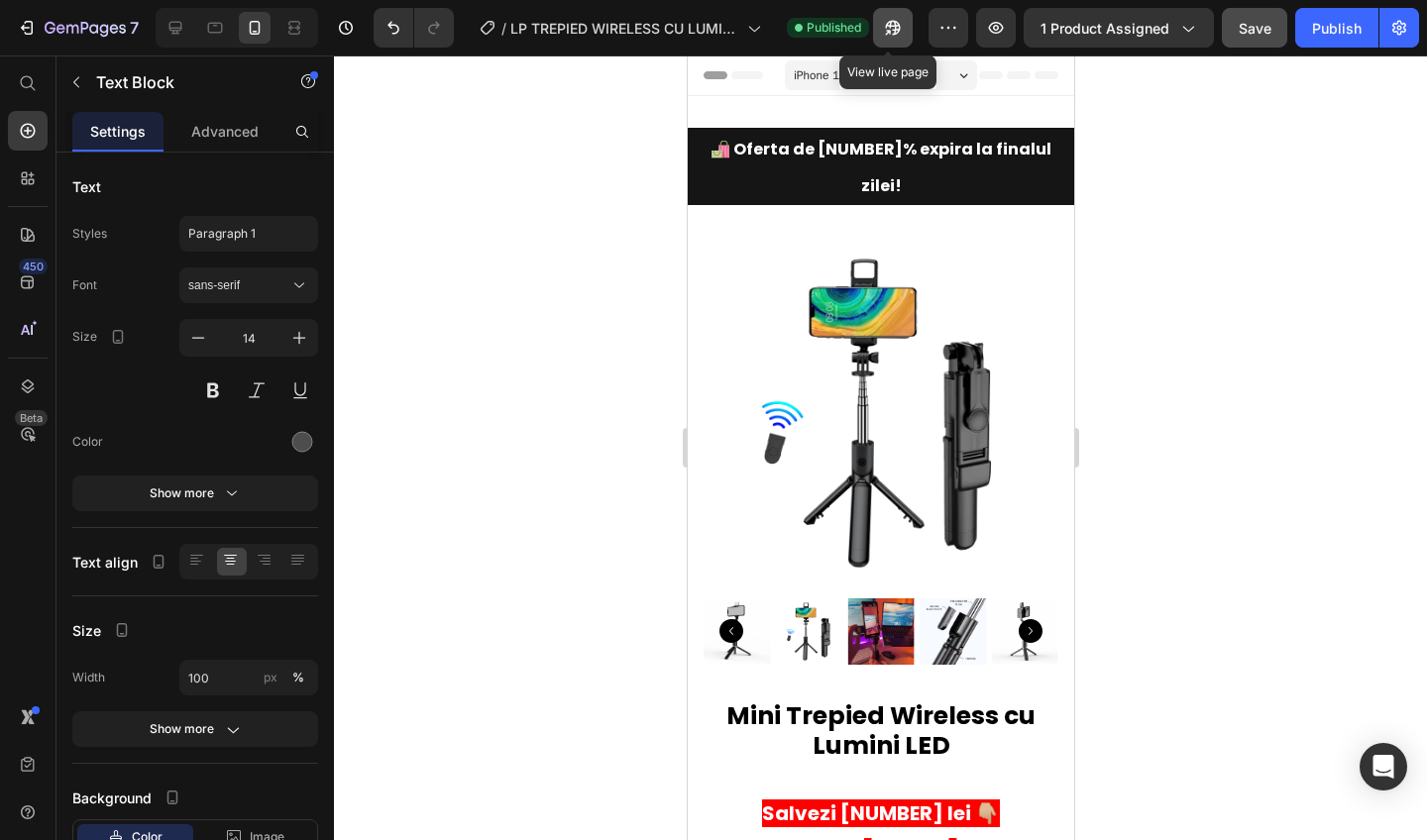 click 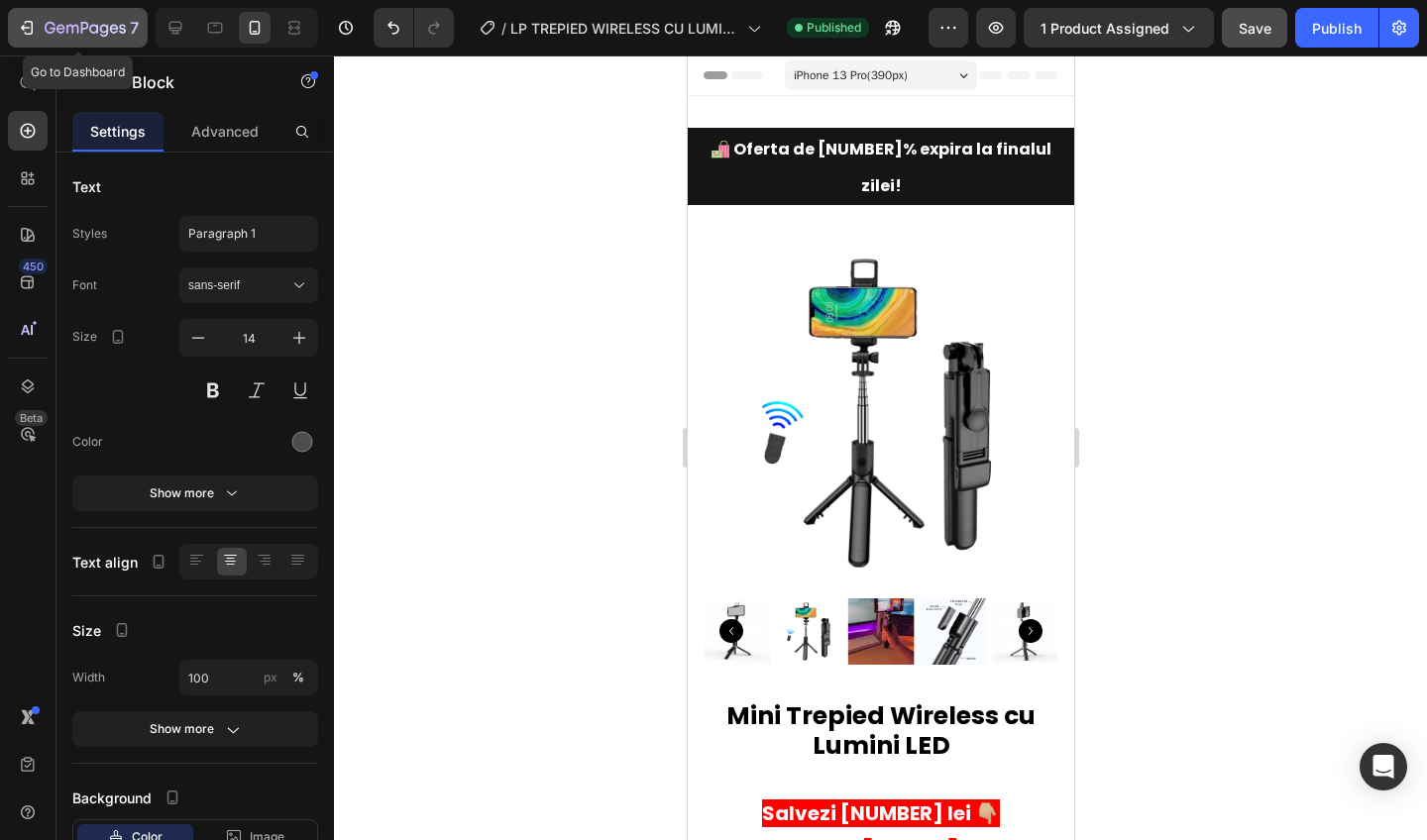click 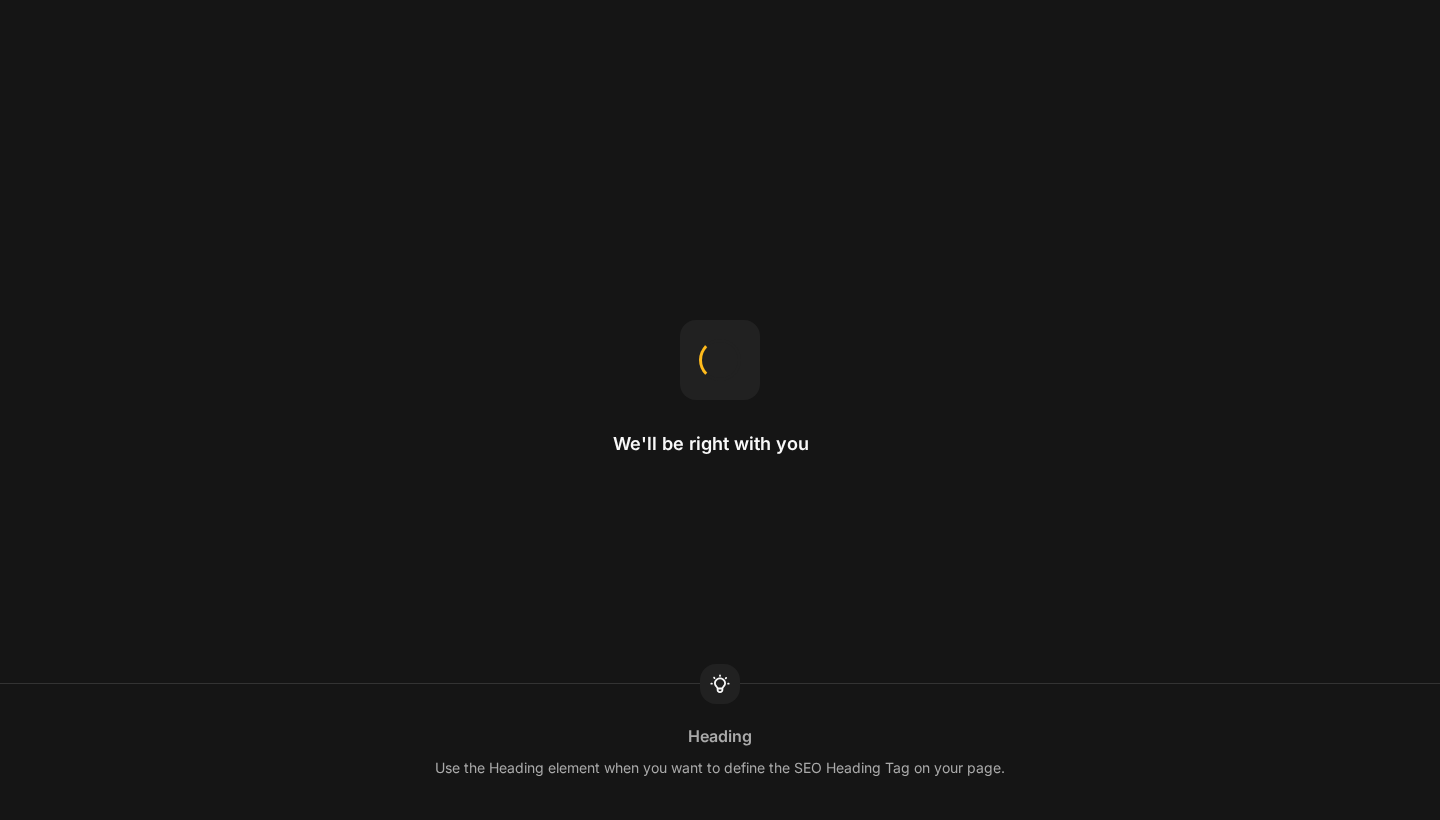 scroll, scrollTop: 0, scrollLeft: 0, axis: both 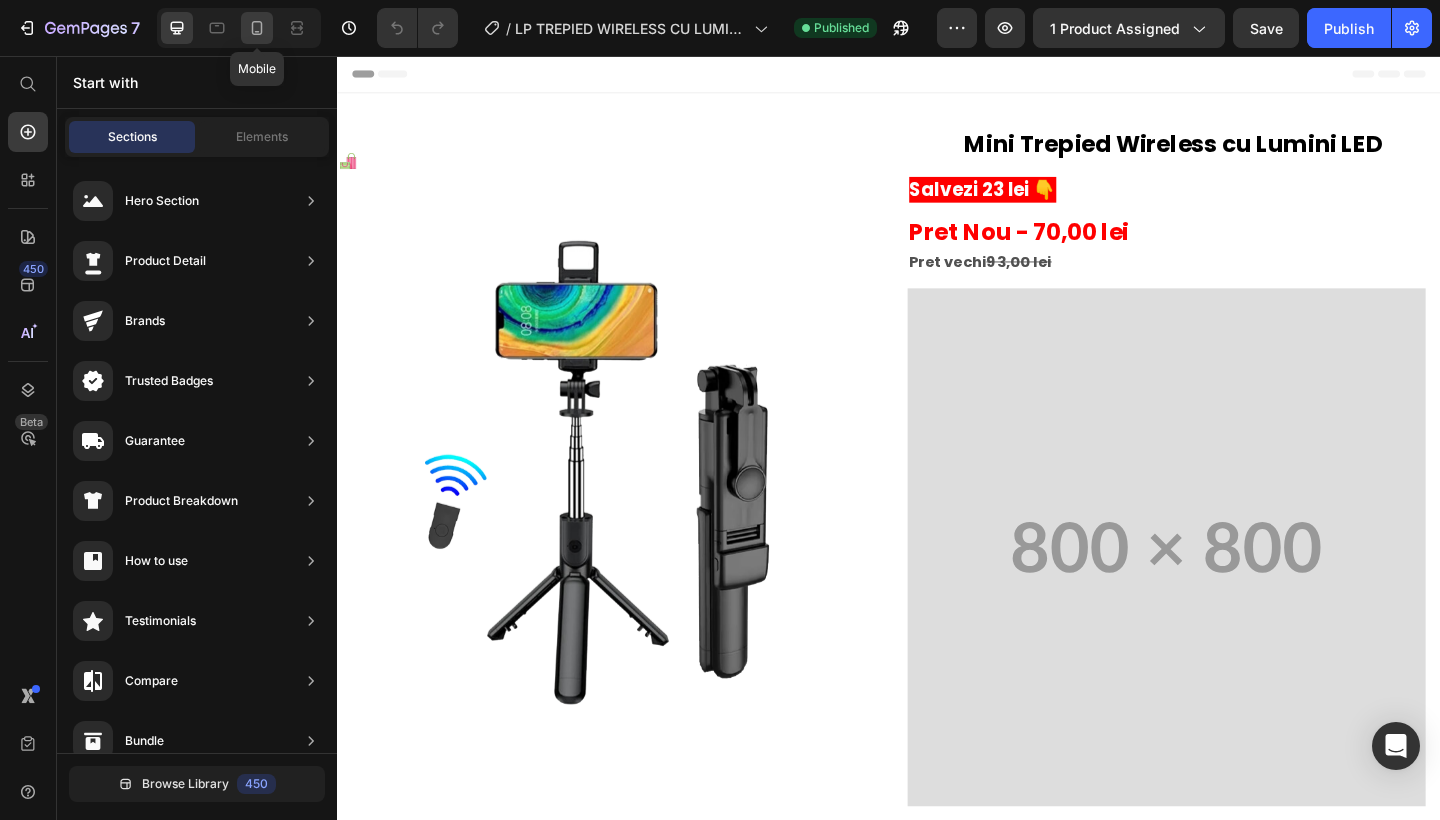 click 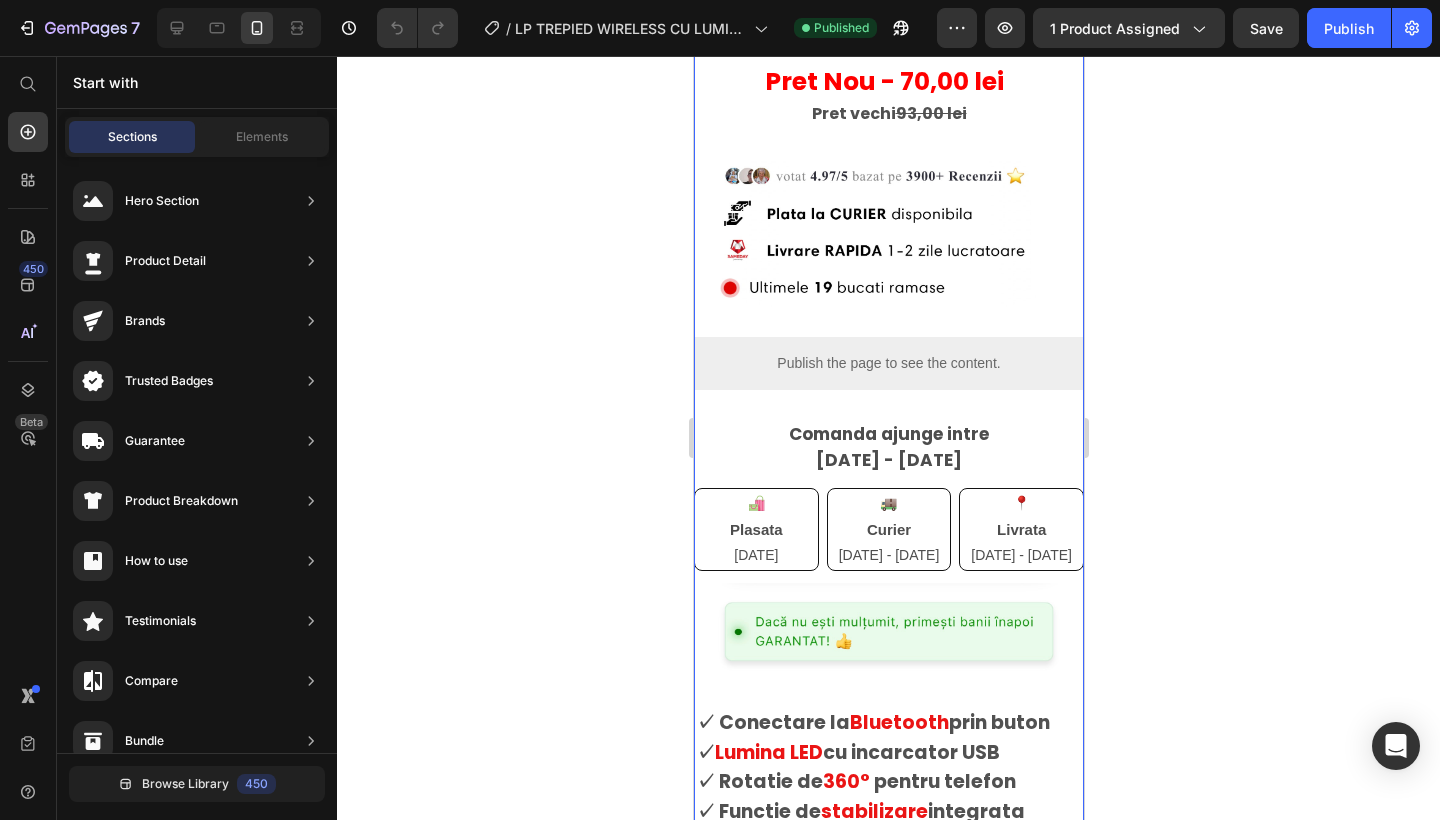 scroll, scrollTop: 804, scrollLeft: 0, axis: vertical 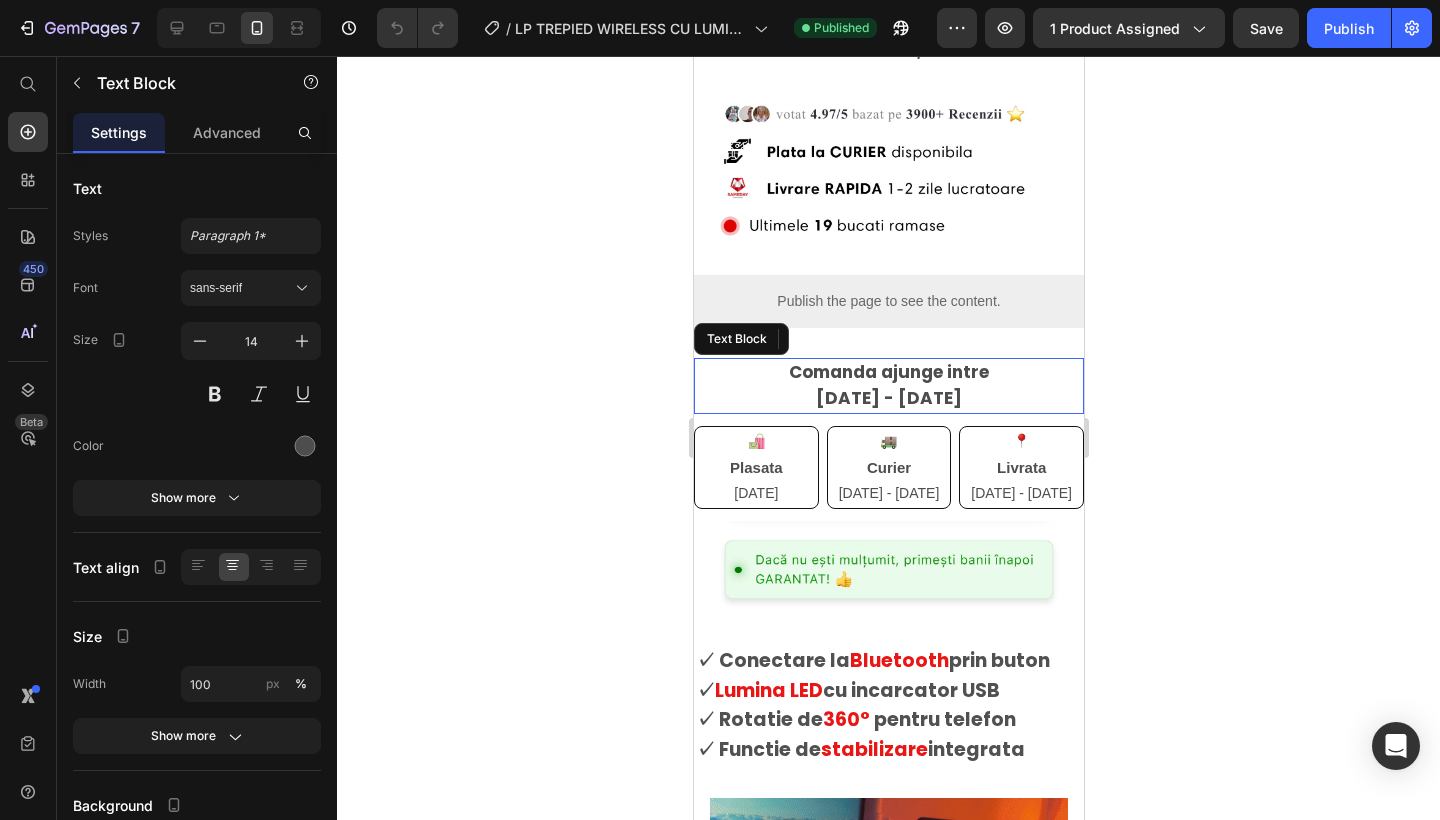 click on "10 iulie - 11 iulie" at bounding box center [888, 398] 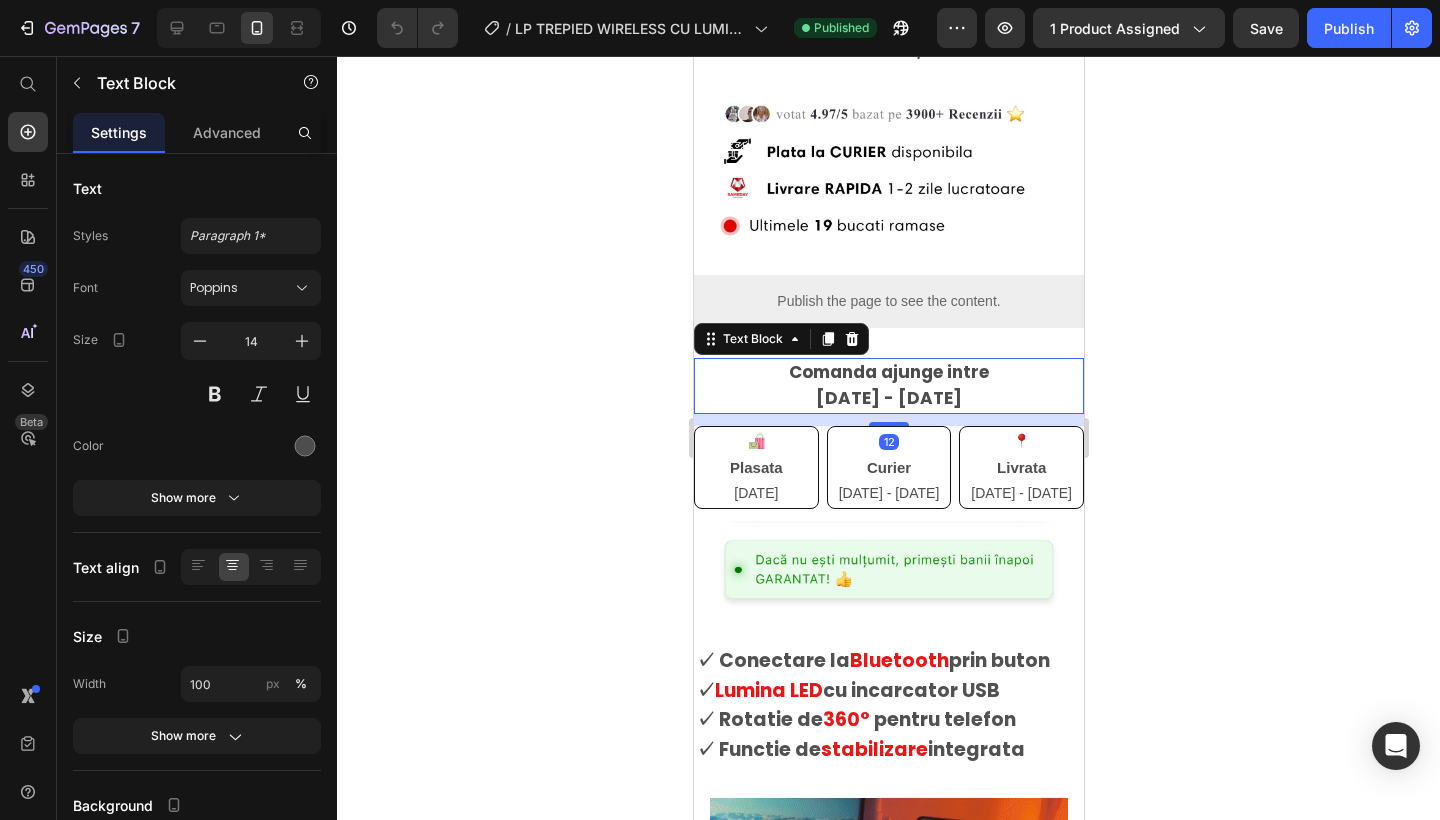 click on "10 iulie - 11 iulie" at bounding box center (888, 398) 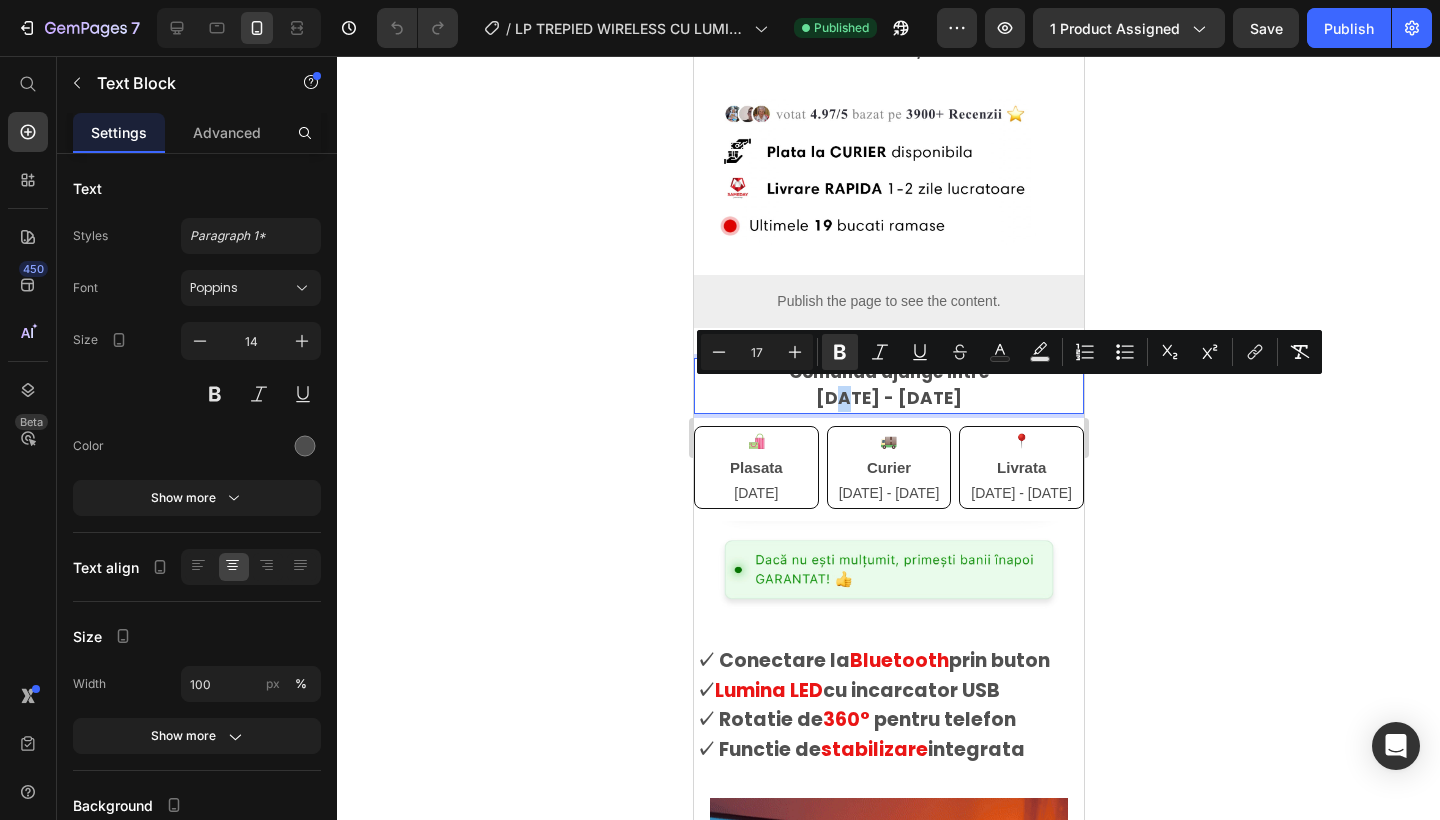 click on "10 iulie - 11 iulie" at bounding box center (888, 398) 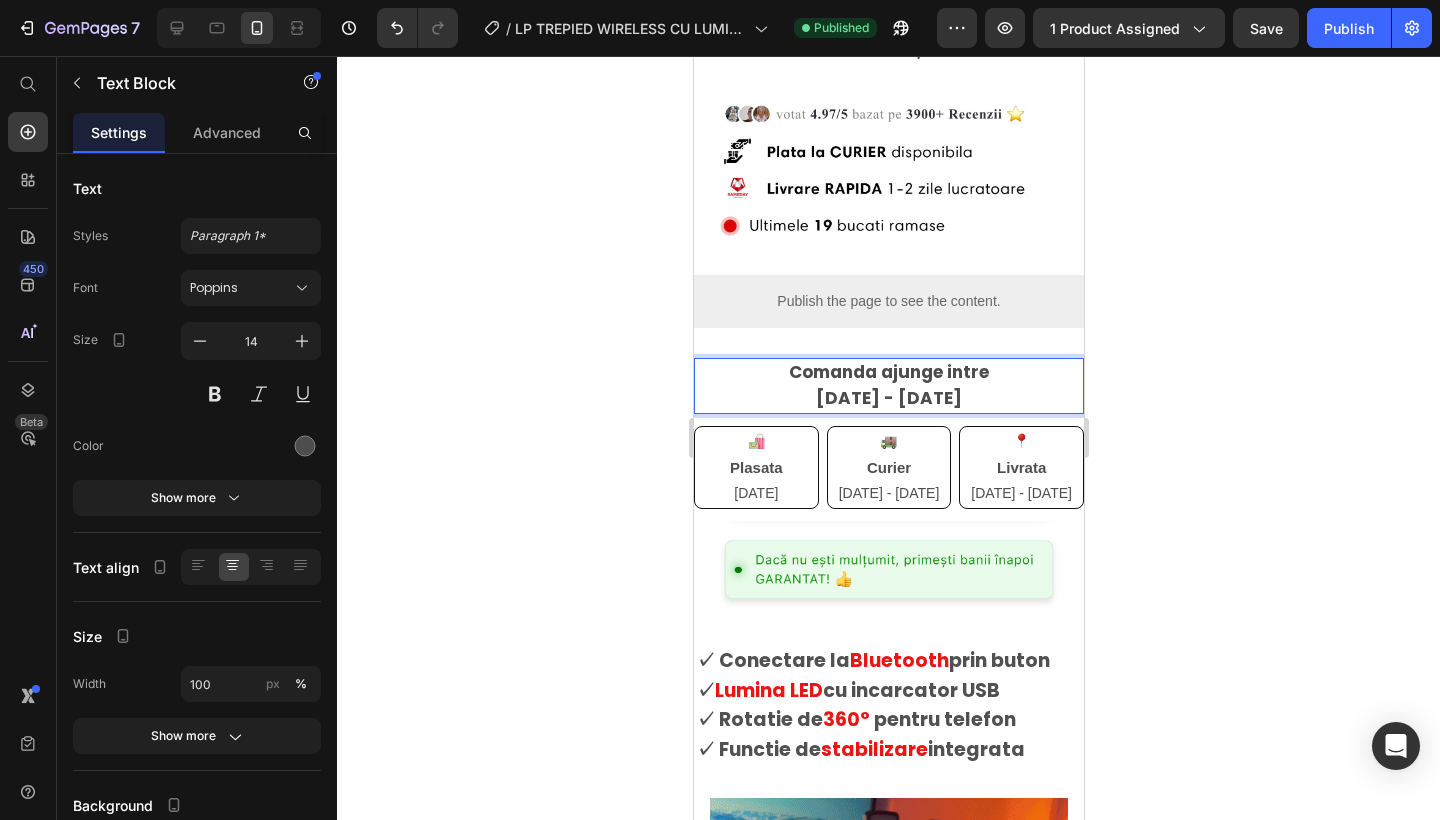 click on "14 iulie - 11 iulie" at bounding box center [888, 398] 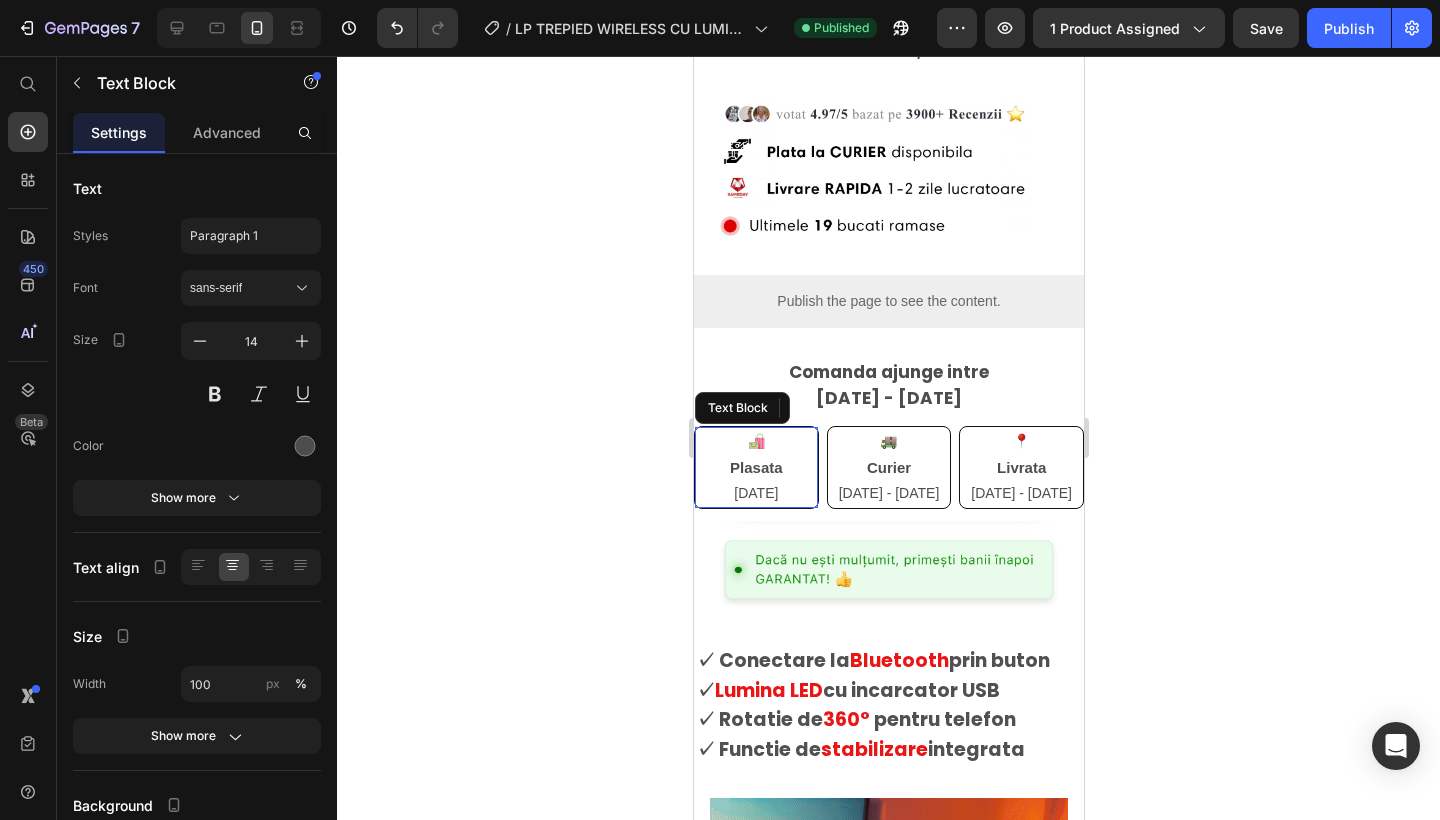 click on "9 iulie" at bounding box center [755, 493] 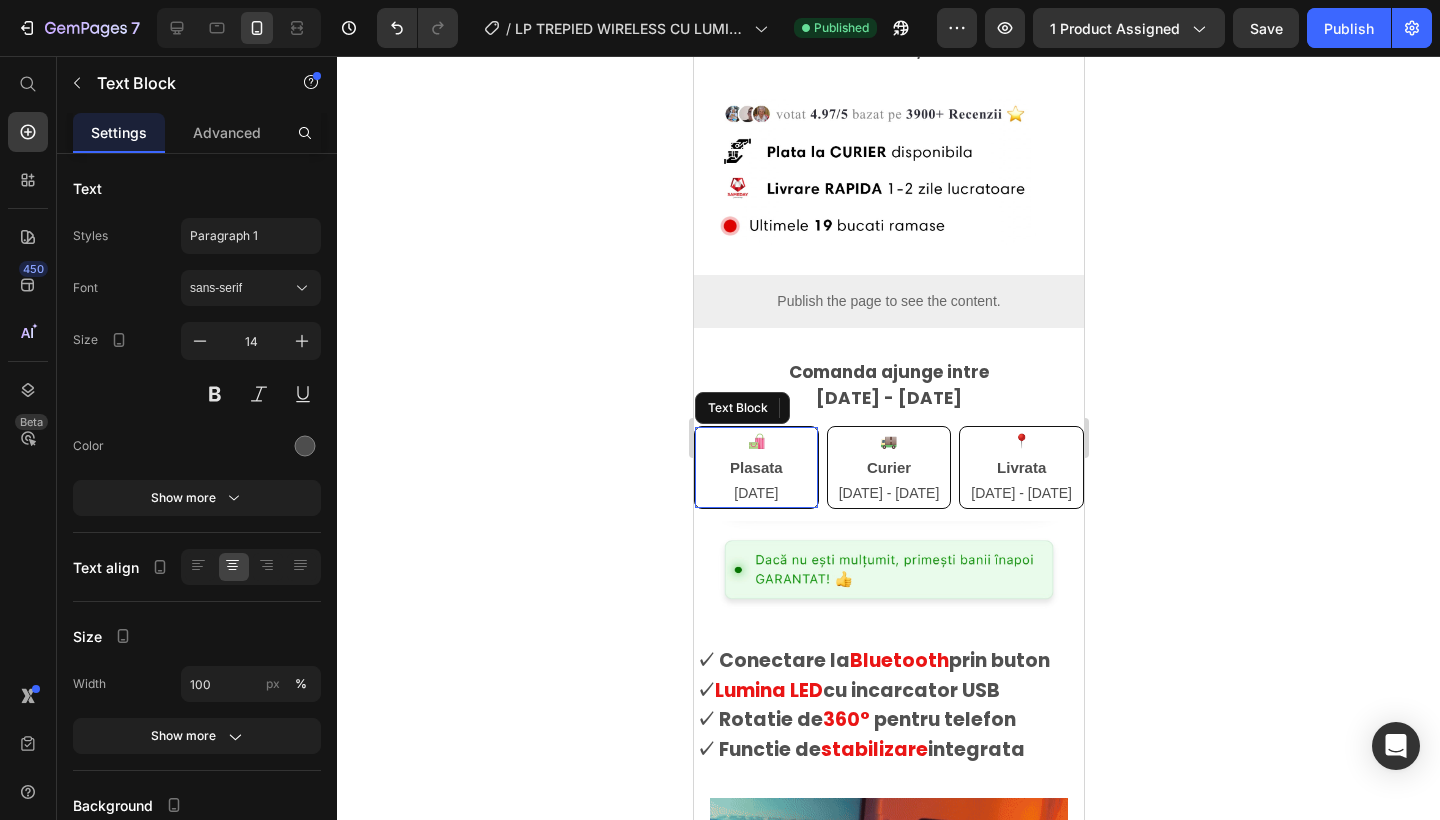 click on "9 iulie" at bounding box center [755, 493] 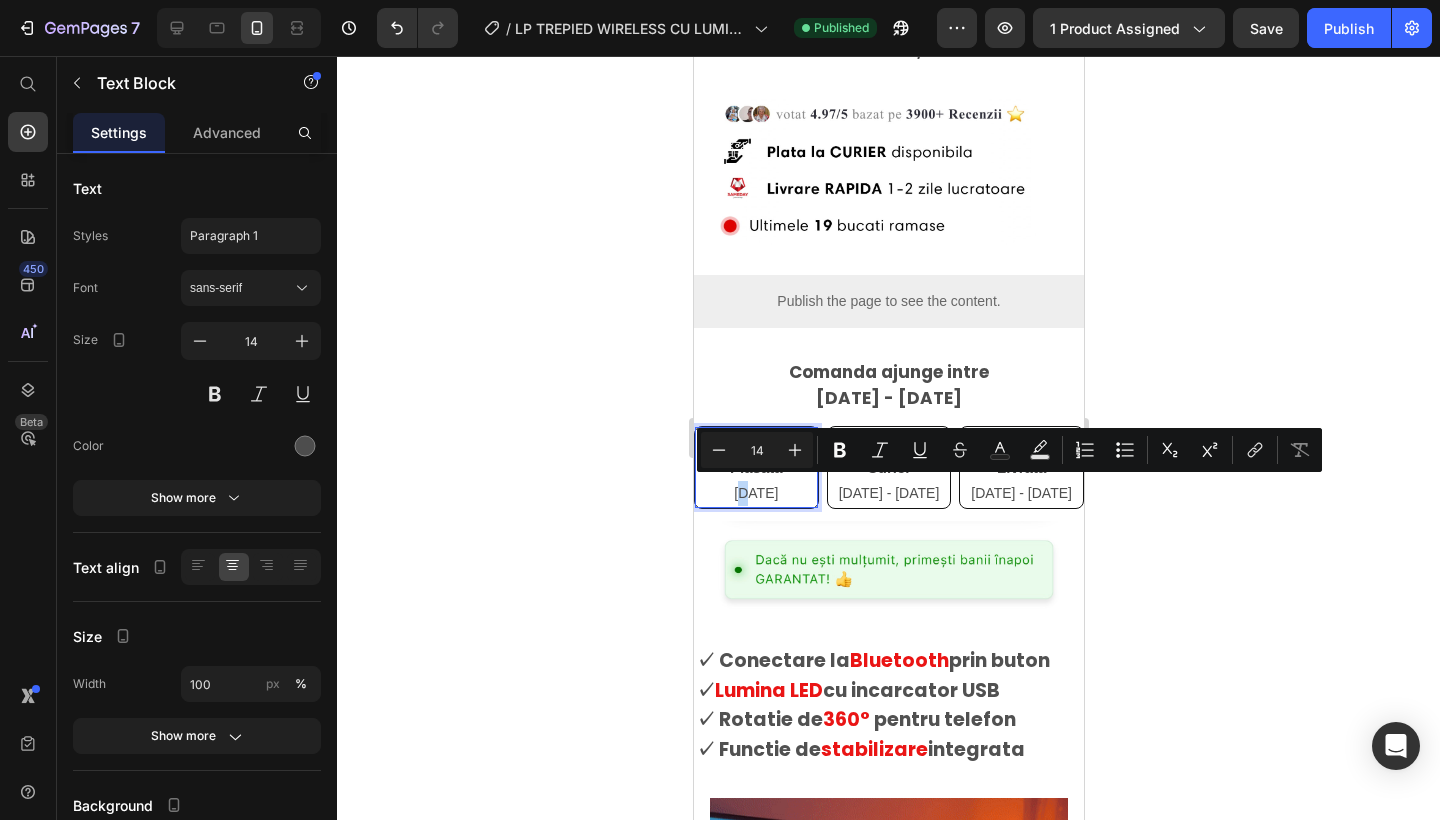 click on "9 iulie" at bounding box center (755, 493) 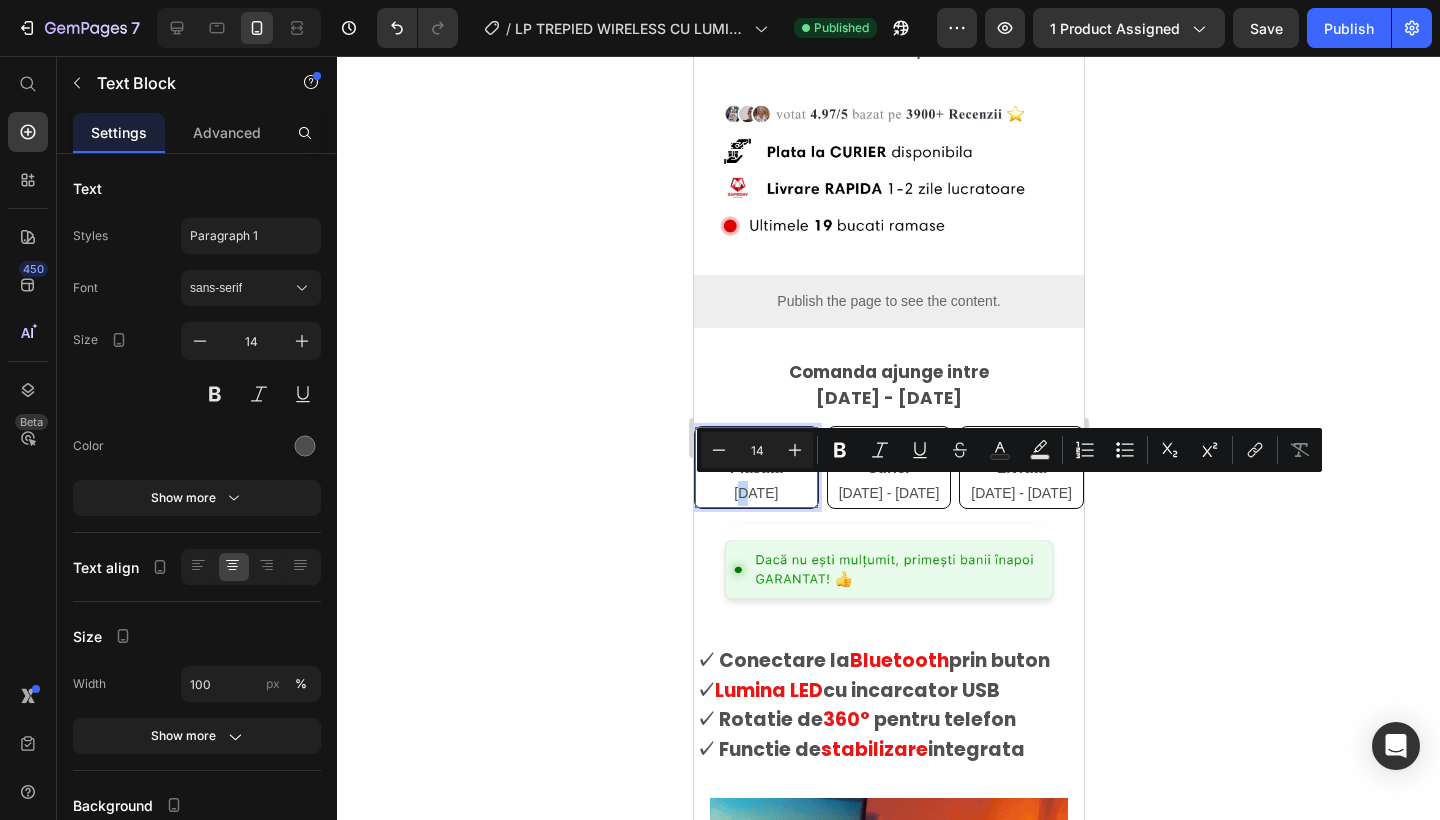 click on "9 iulie" at bounding box center [755, 493] 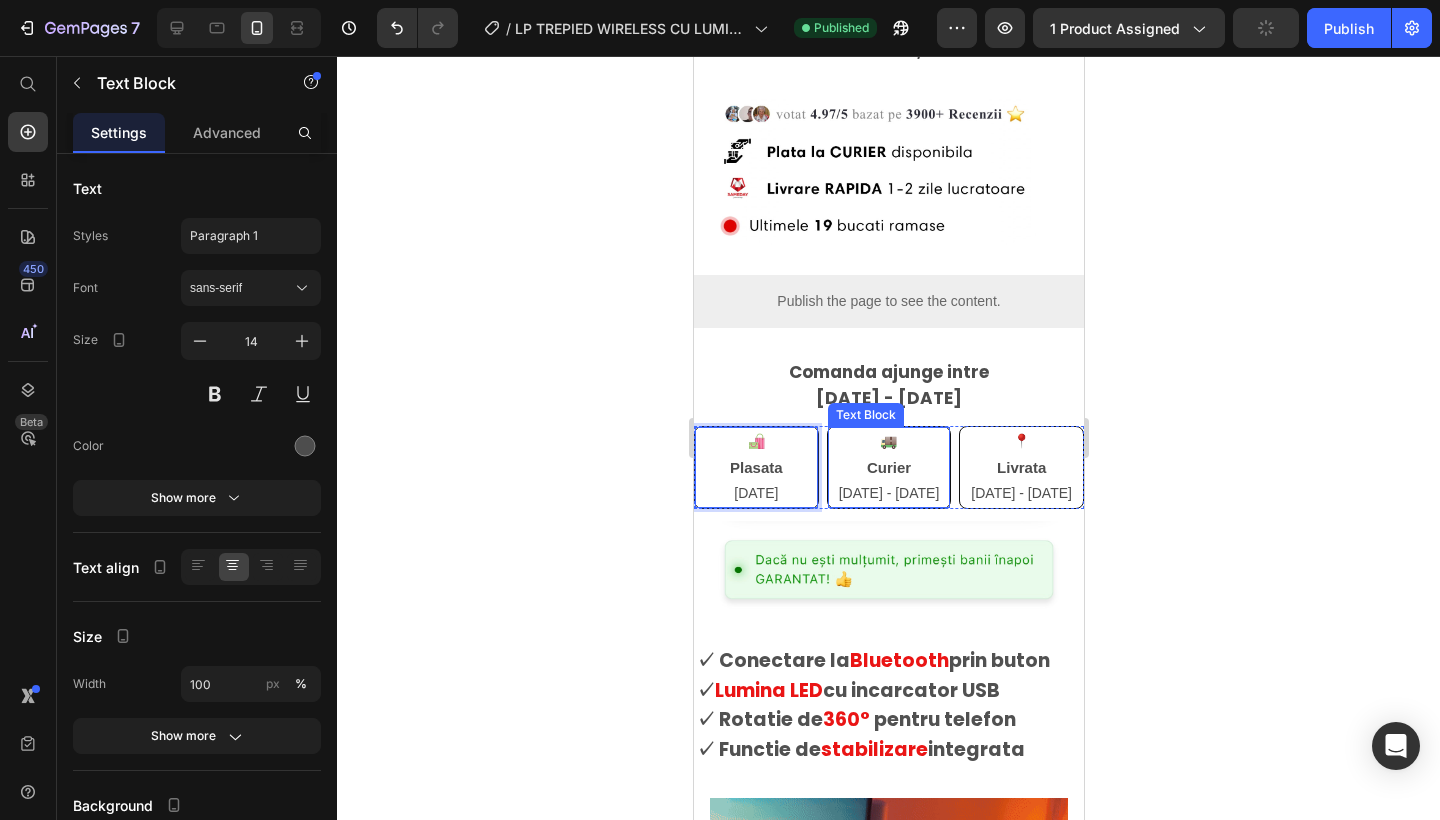 click on "9 iulie - 10 iulie" at bounding box center [888, 493] 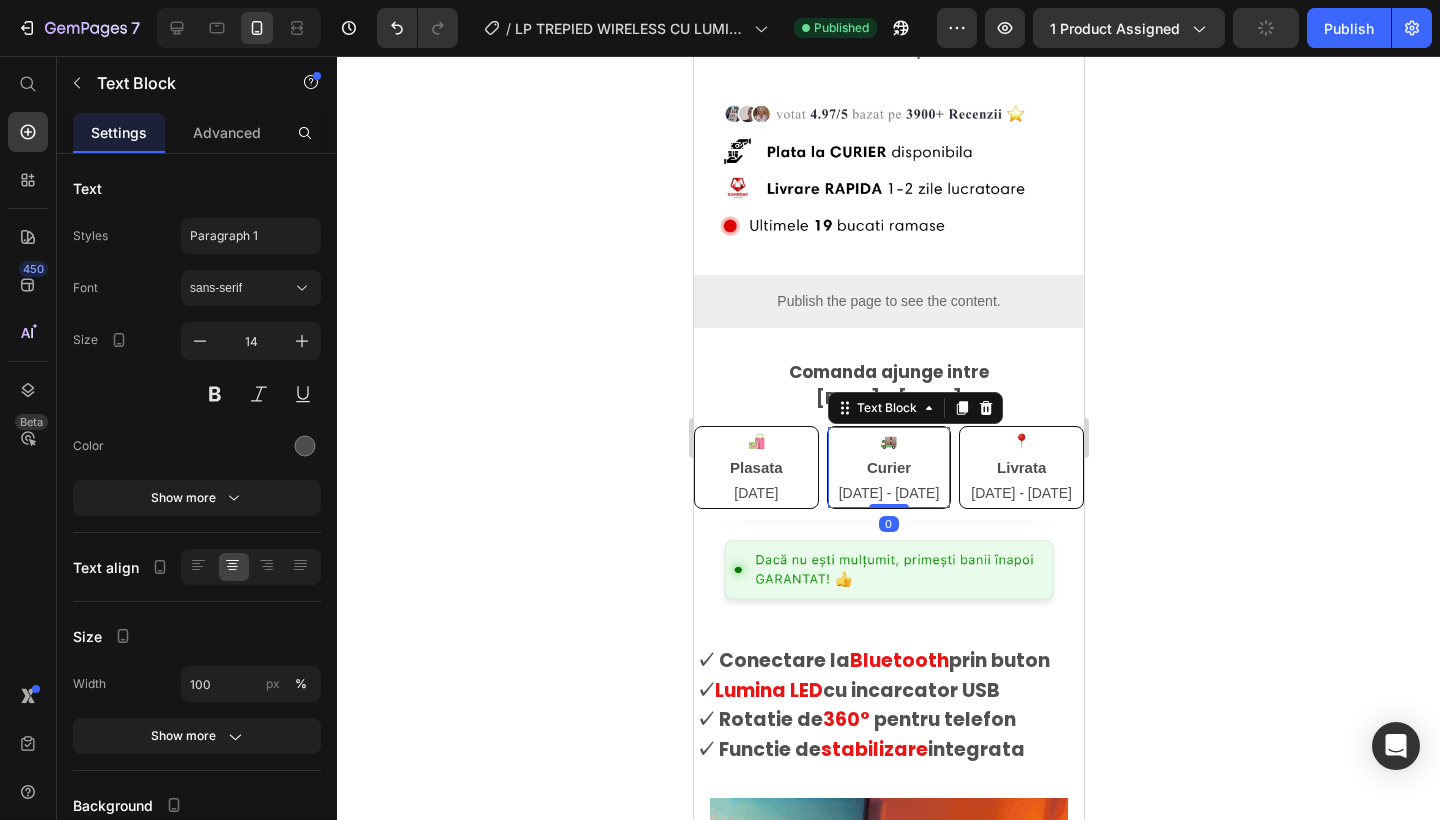 click on "9 iulie - 10 iulie" at bounding box center (888, 493) 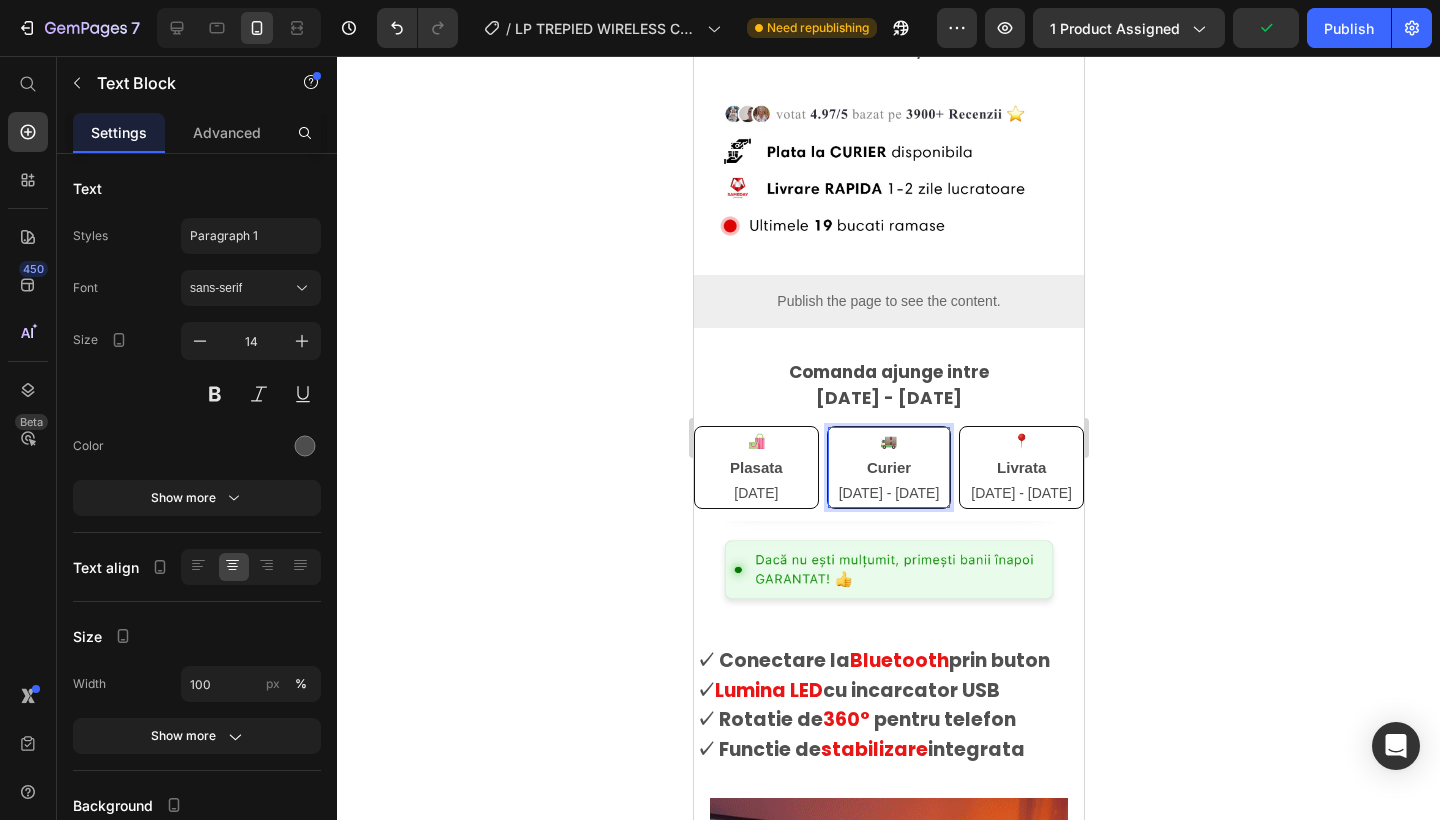 click on "12 iulie - 10 iulie" at bounding box center [888, 493] 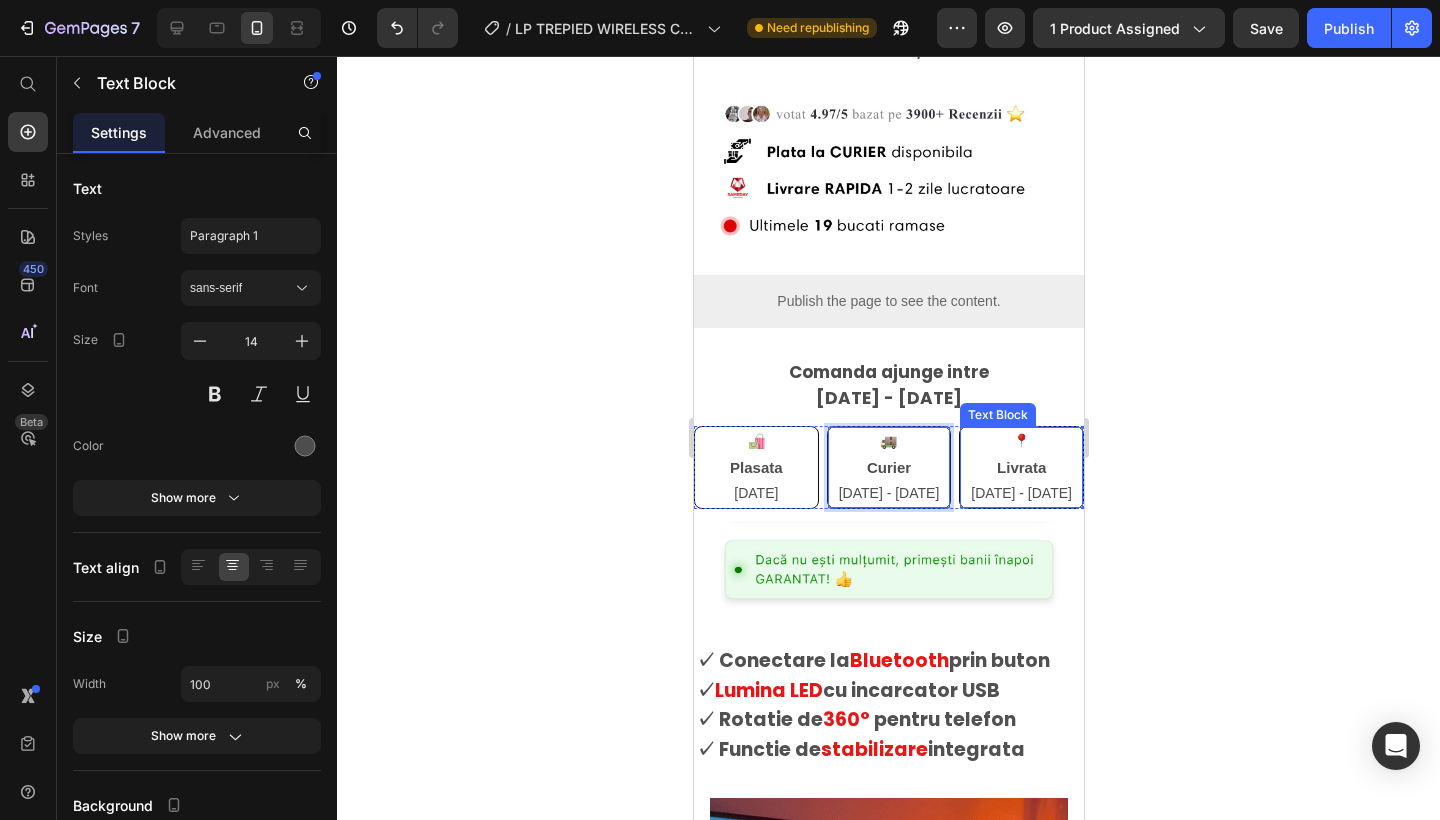 click on "10 iulie - 11 iulie" at bounding box center (1020, 493) 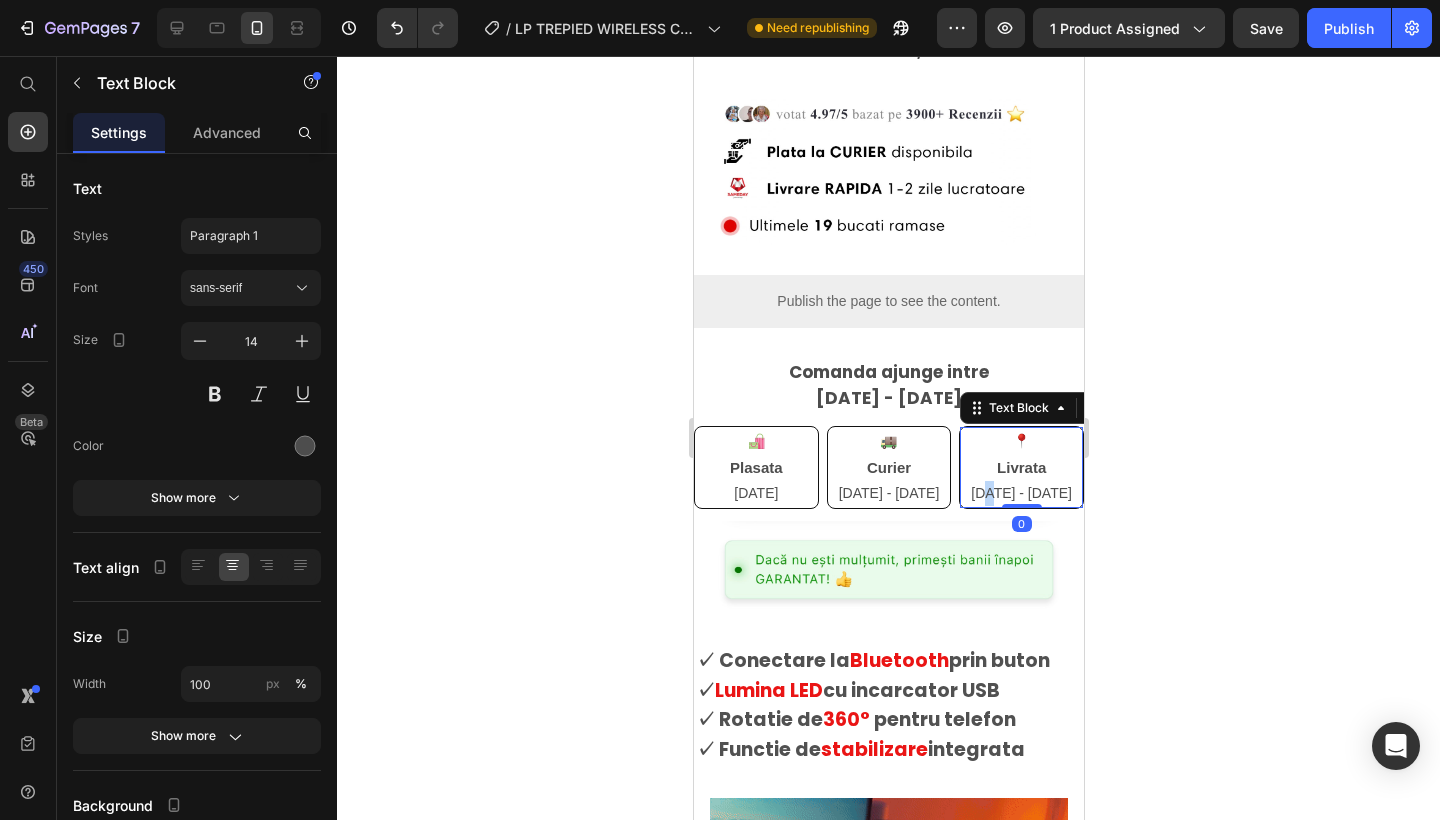 click on "10 iulie - 11 iulie" at bounding box center [1020, 493] 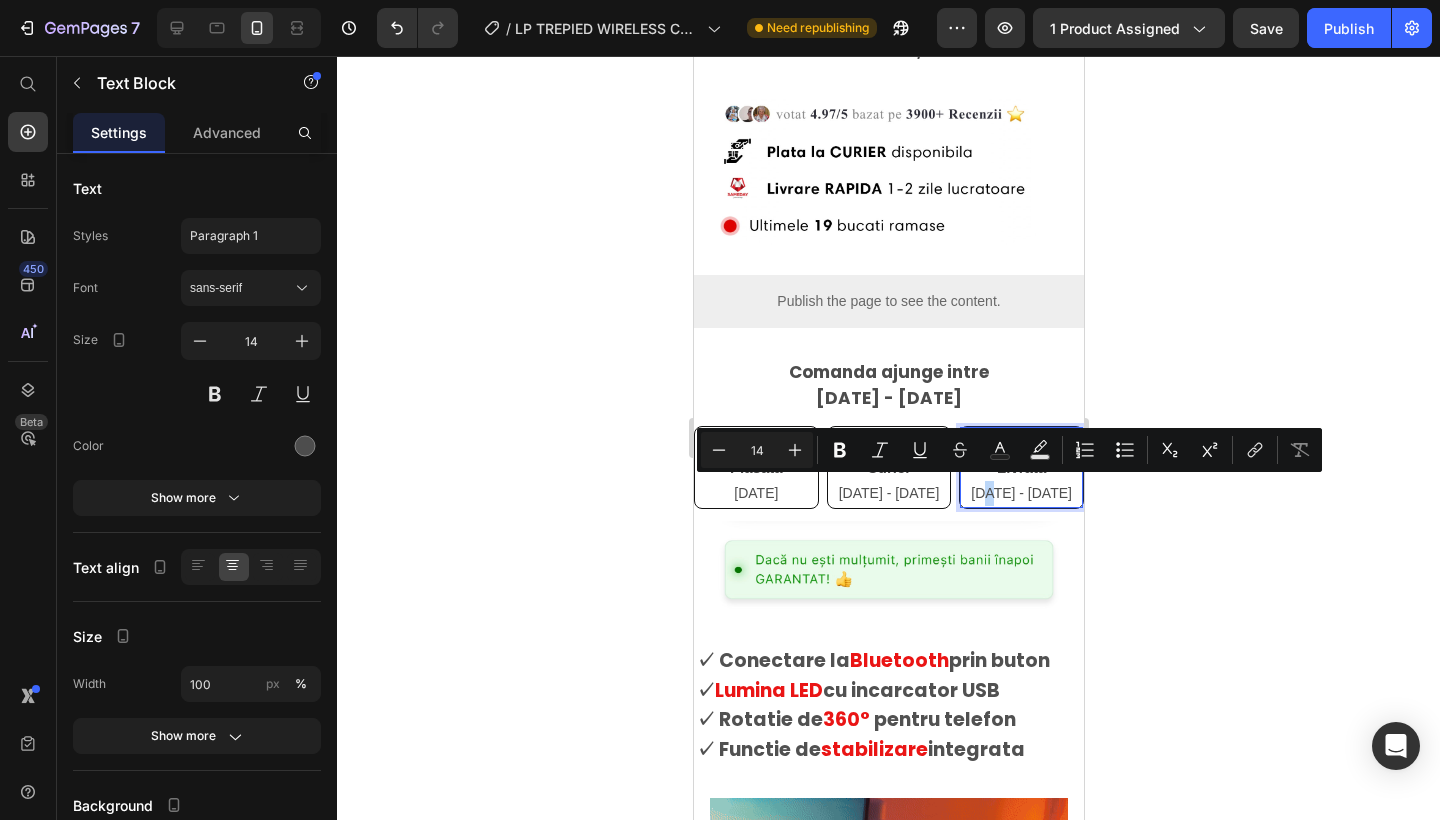 click on "10 iulie - 11 iulie" at bounding box center [1020, 493] 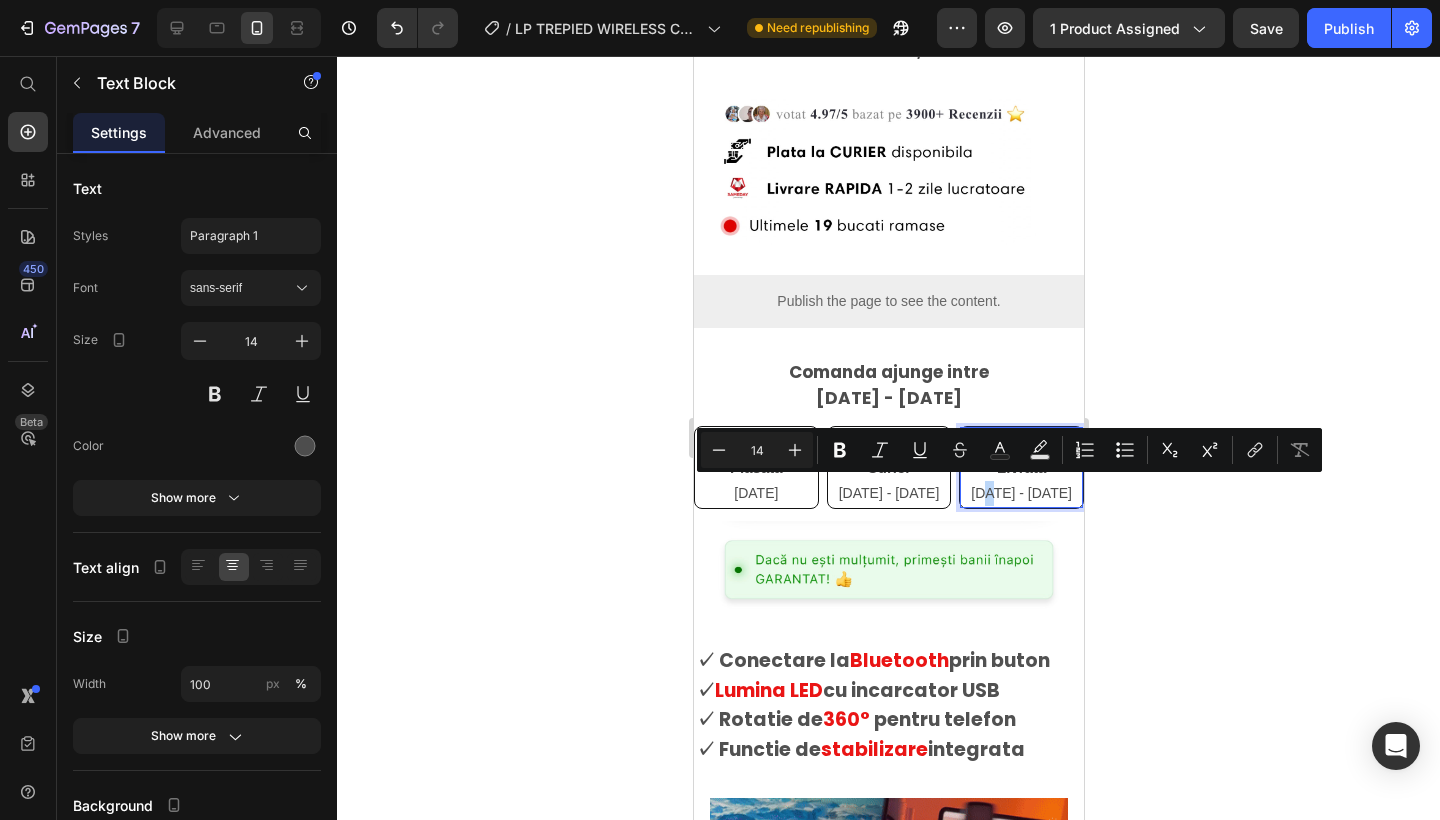 click on "10 iulie - 11 iulie" at bounding box center (1020, 493) 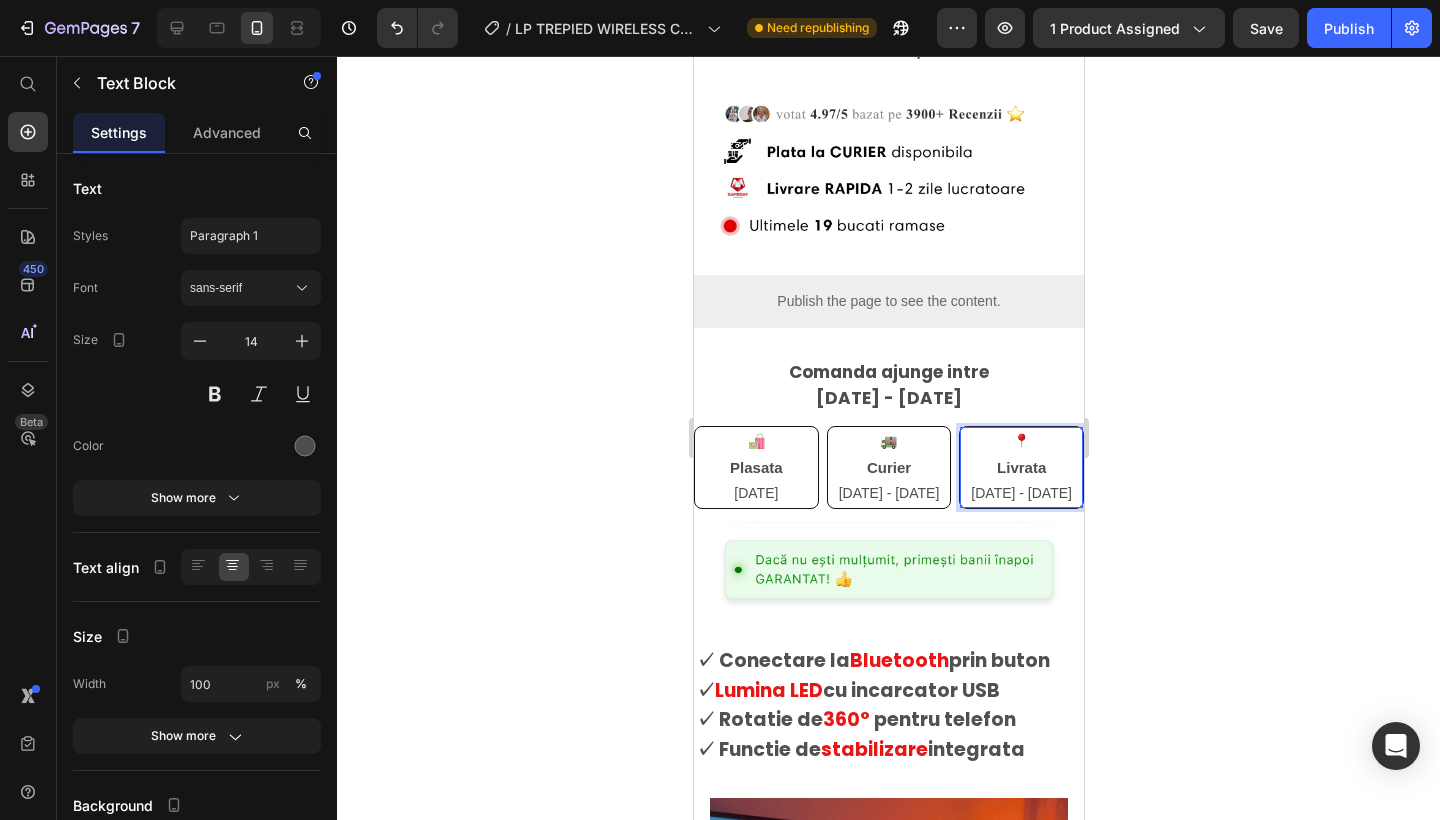 click on "14 iulie - 11 iulie" at bounding box center (1020, 493) 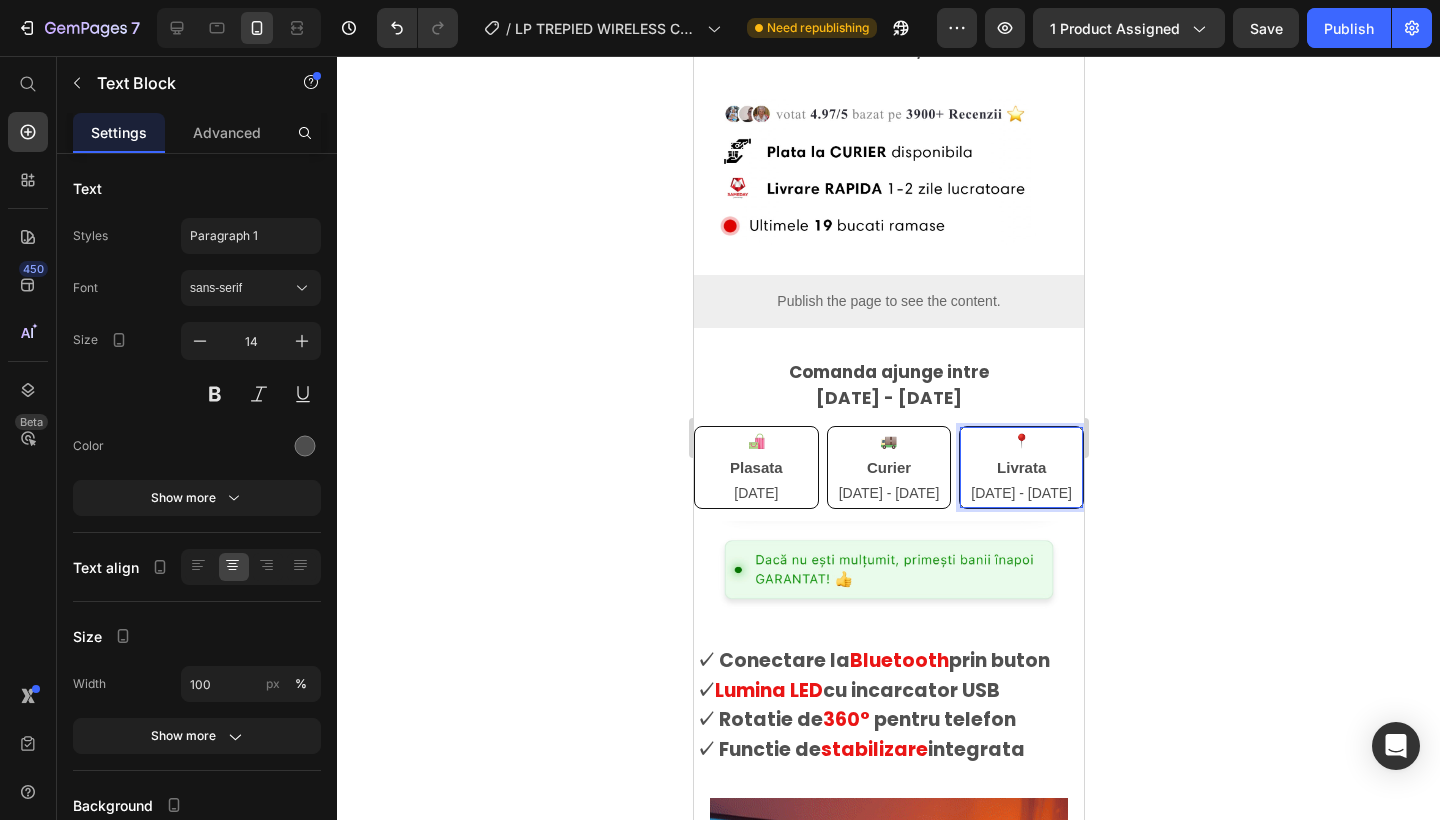 click on "14 iulie - 11 iulie" at bounding box center (1020, 493) 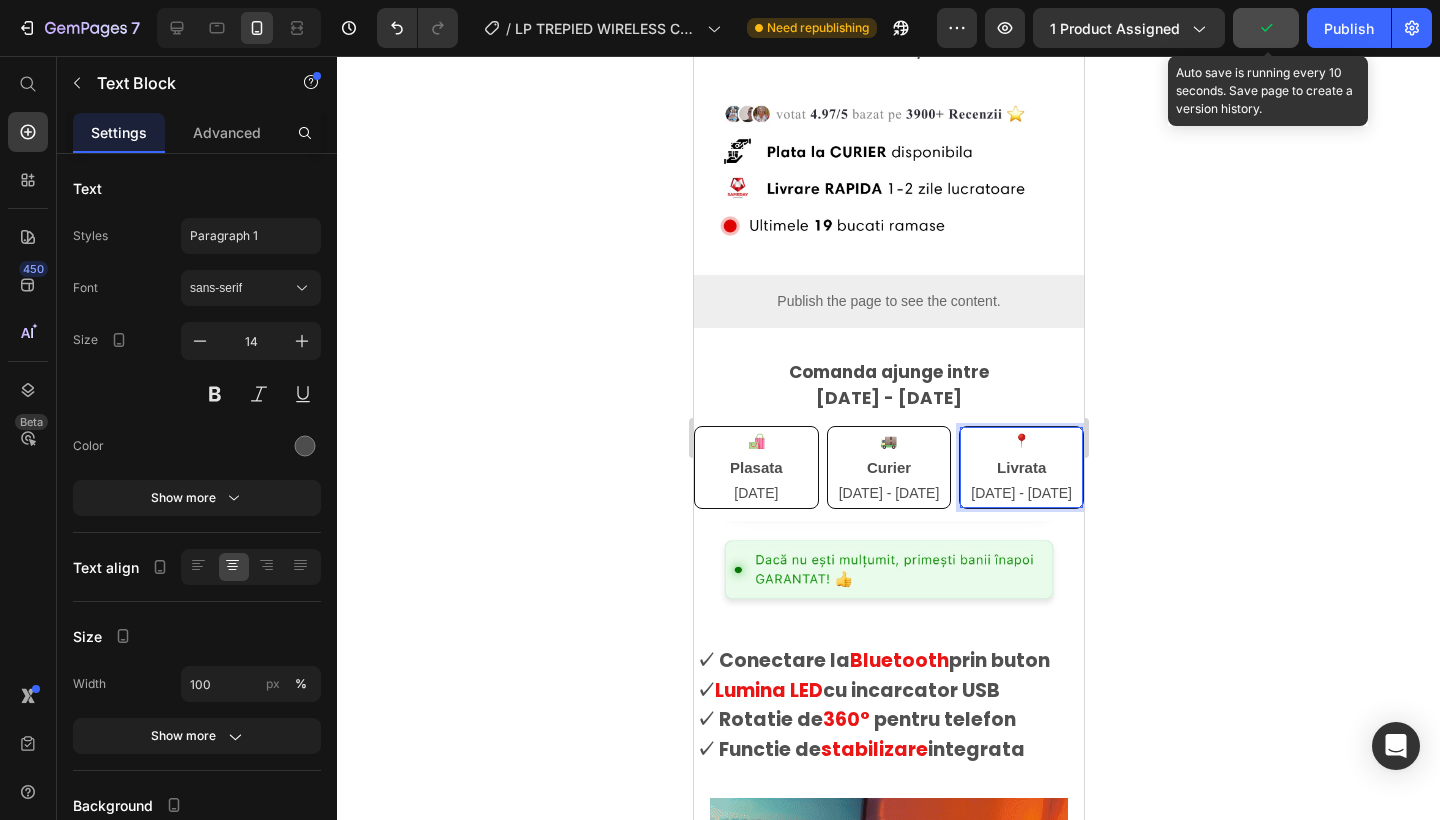 click 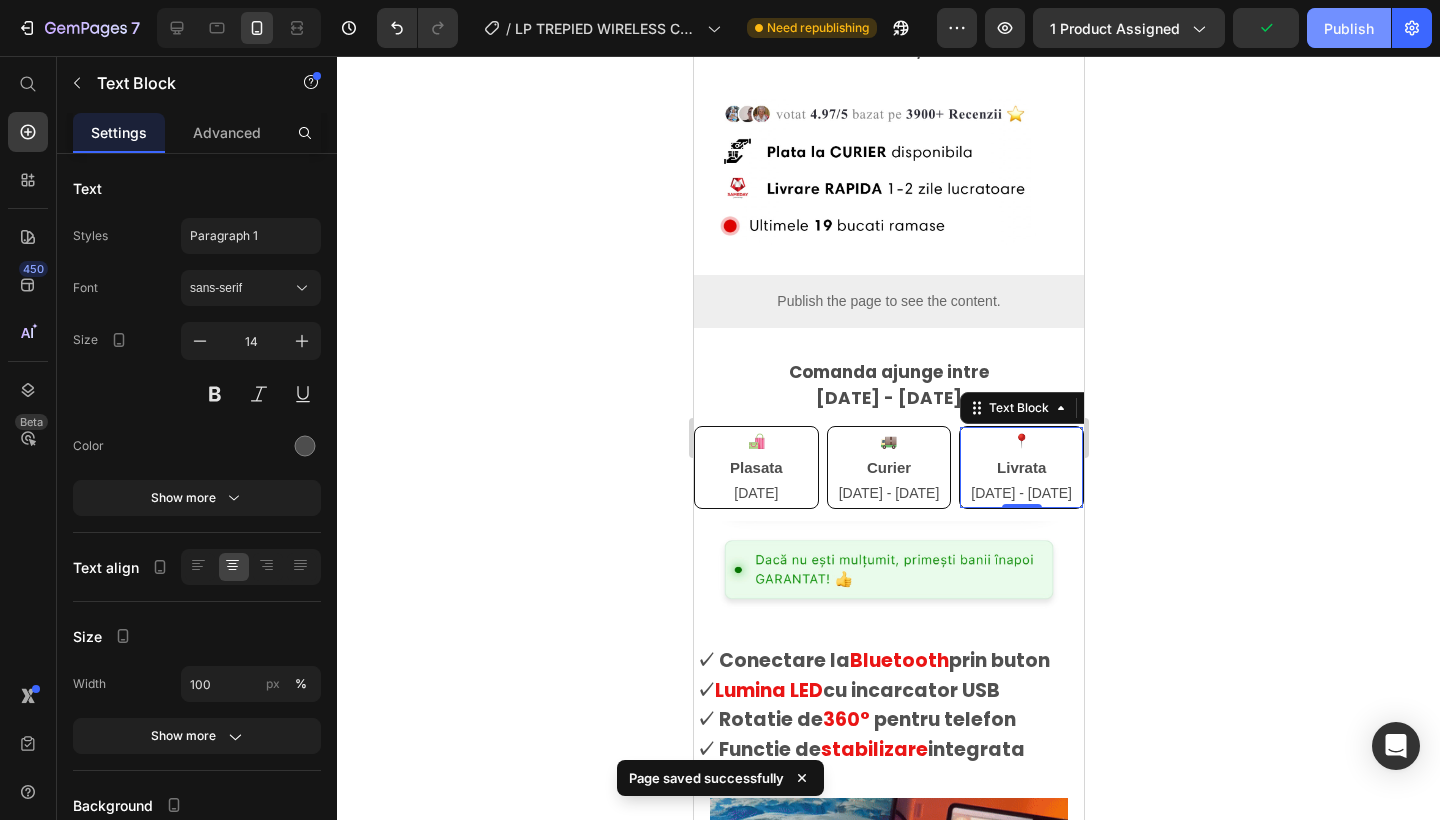 click on "Publish" at bounding box center [1349, 28] 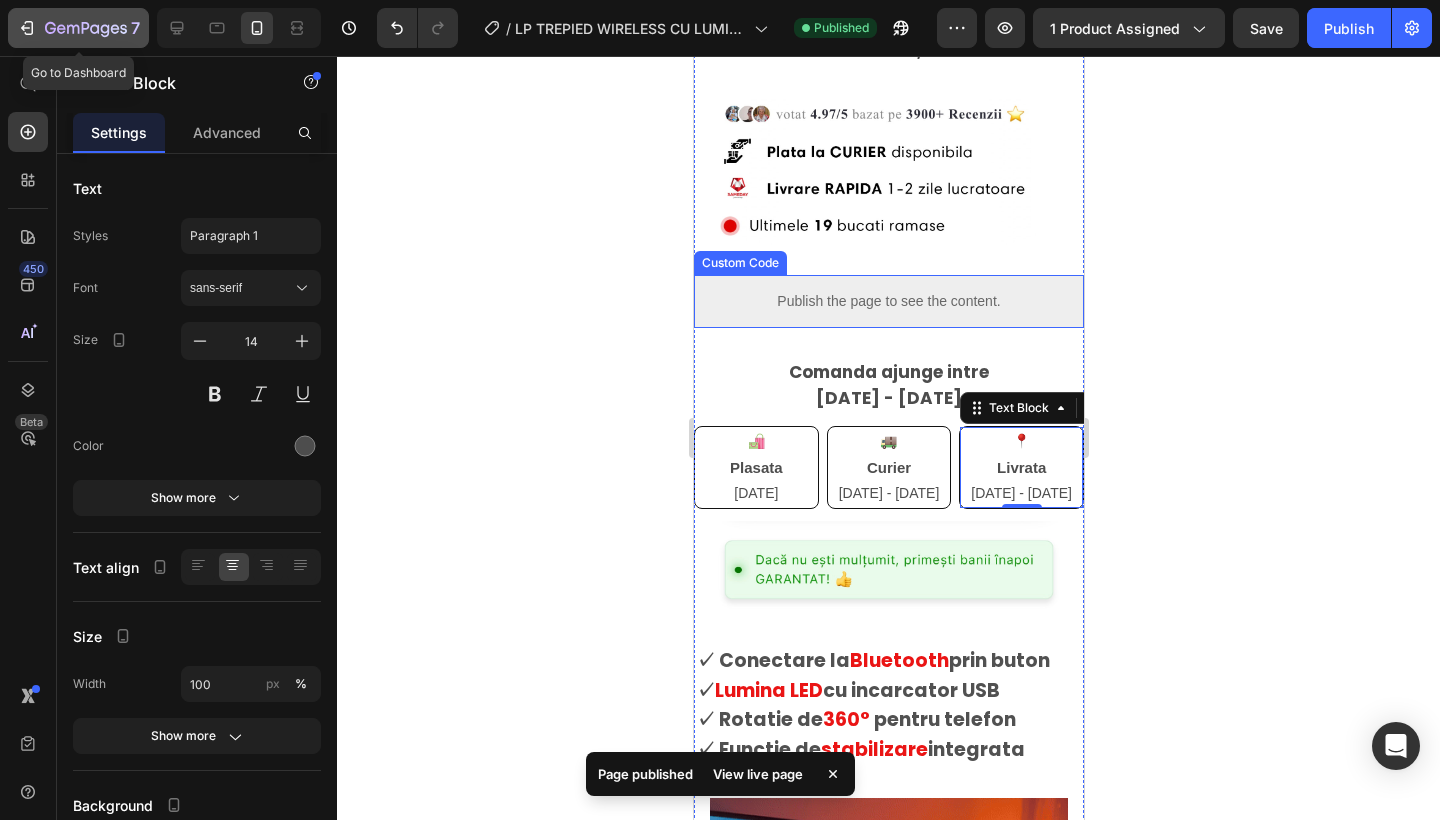 click 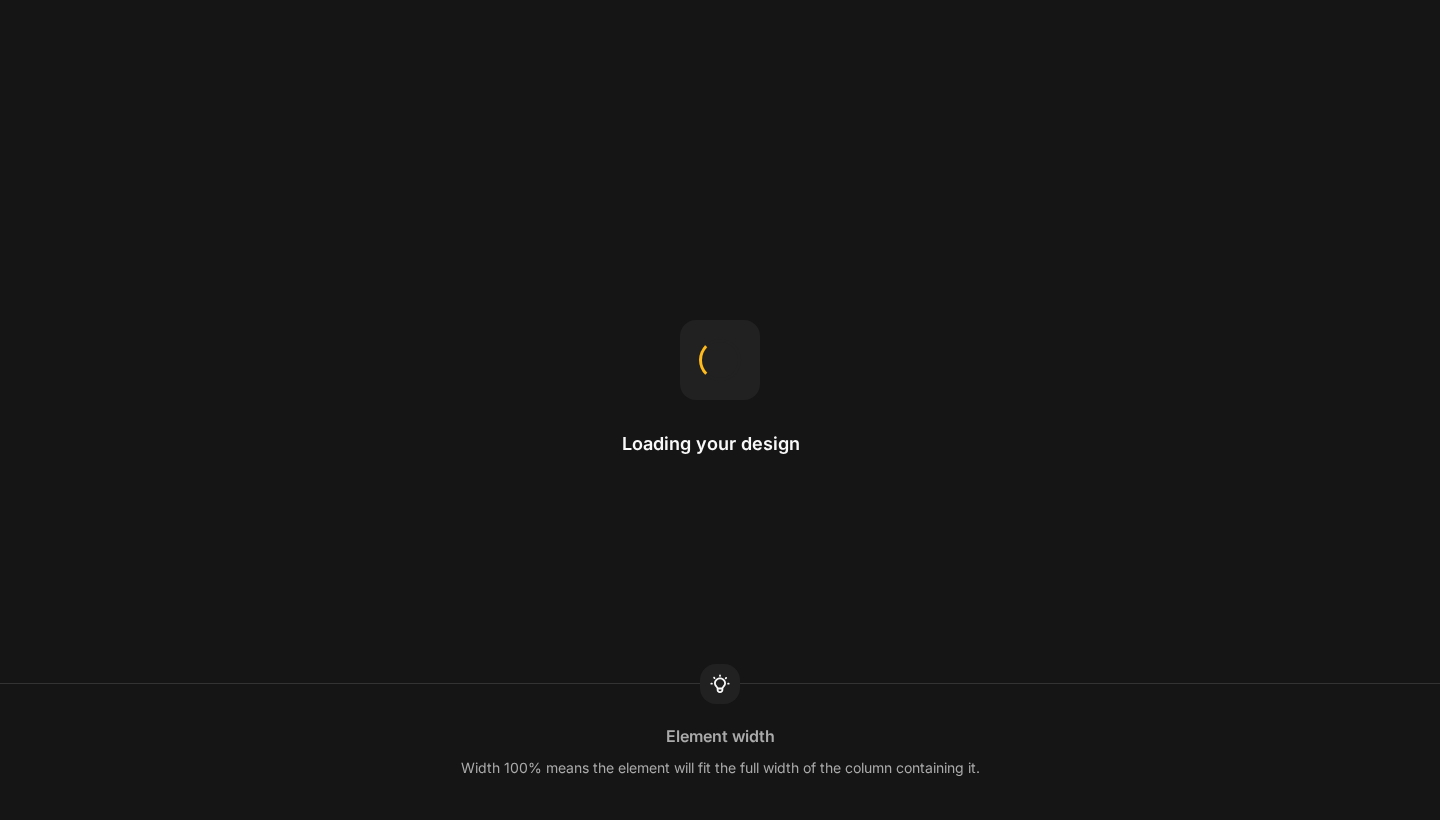 scroll, scrollTop: 0, scrollLeft: 0, axis: both 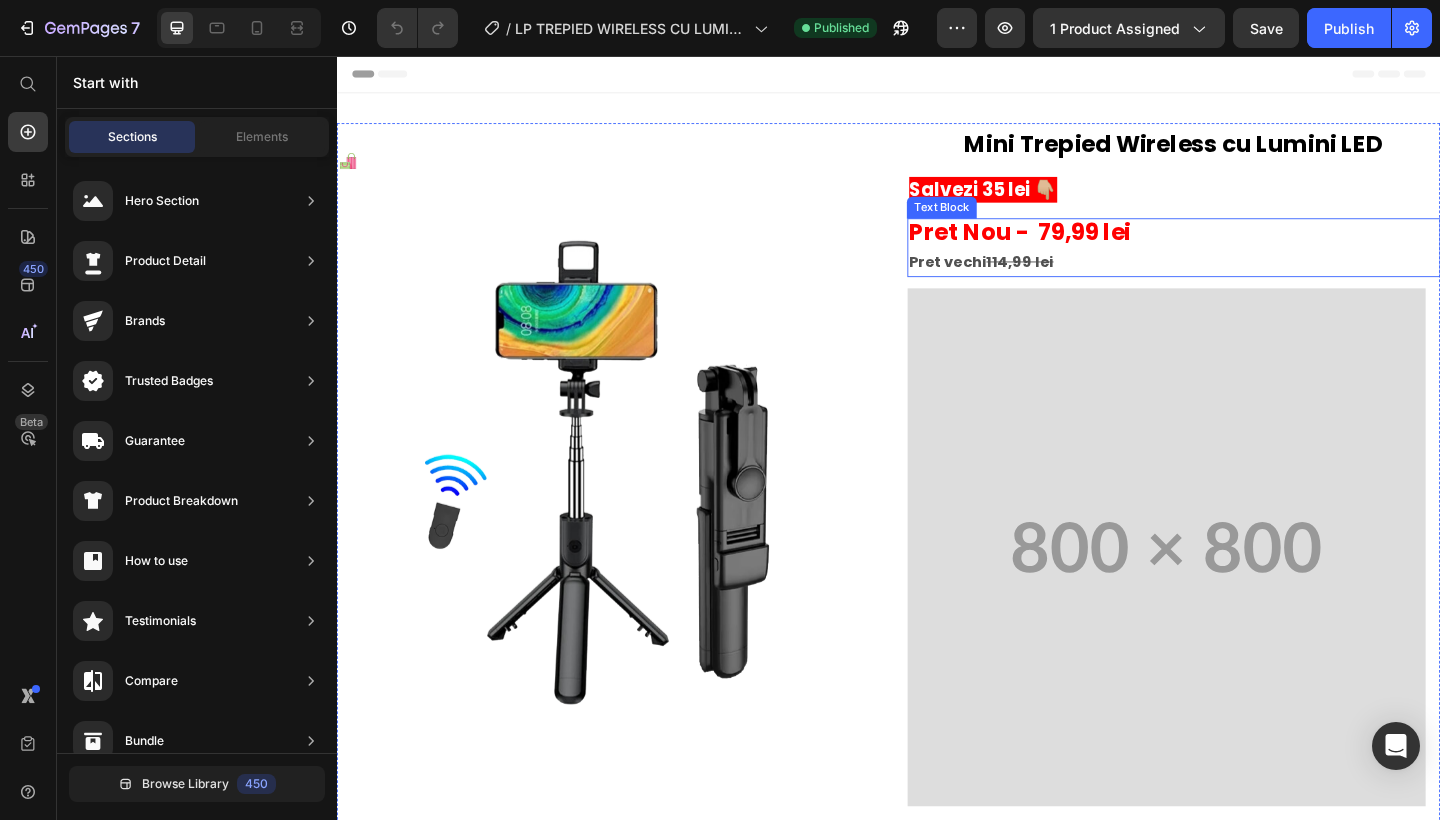 click on "114,99 lei" at bounding box center [1079, 280] 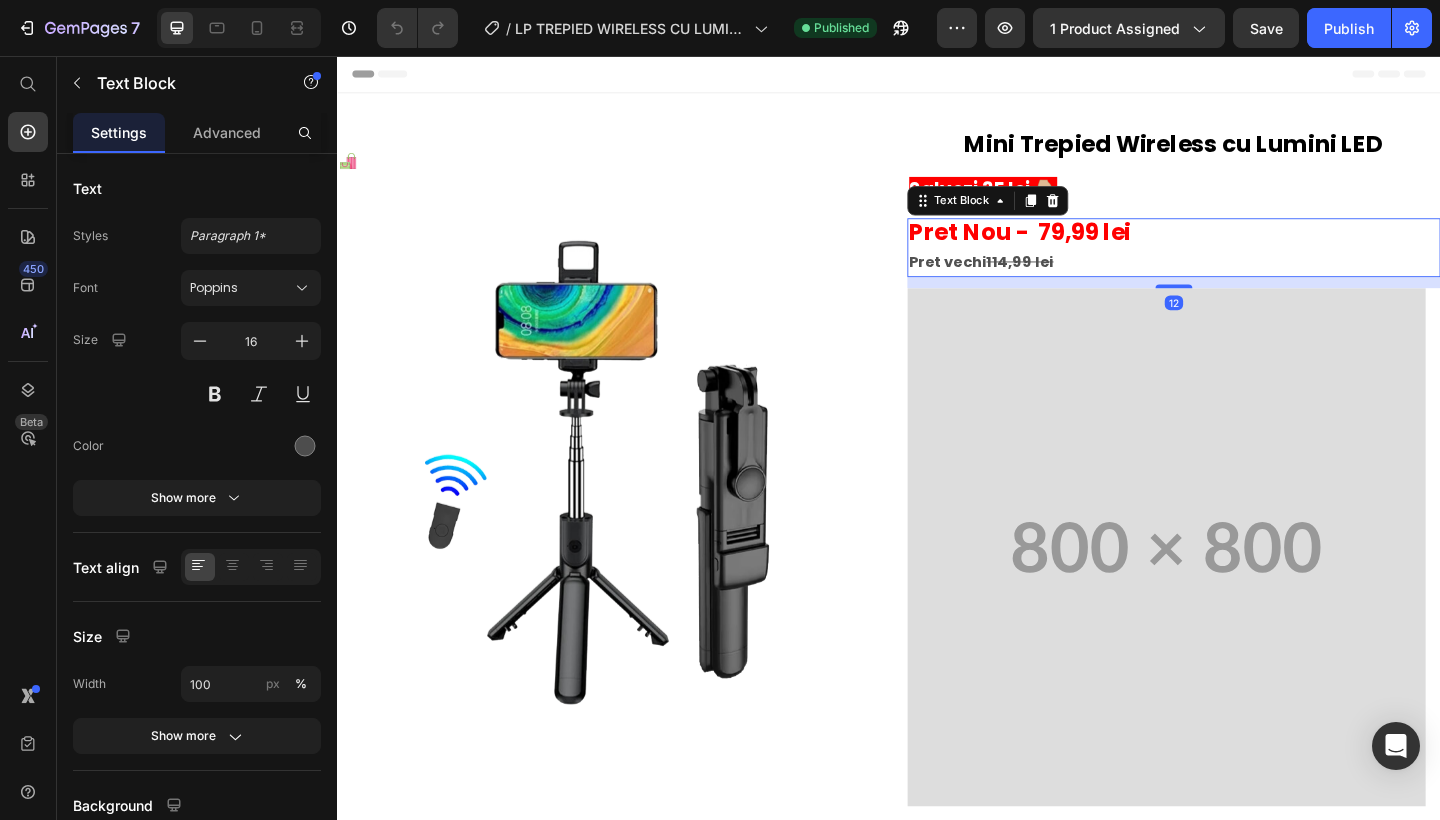 click on "114,99 lei" at bounding box center [1079, 280] 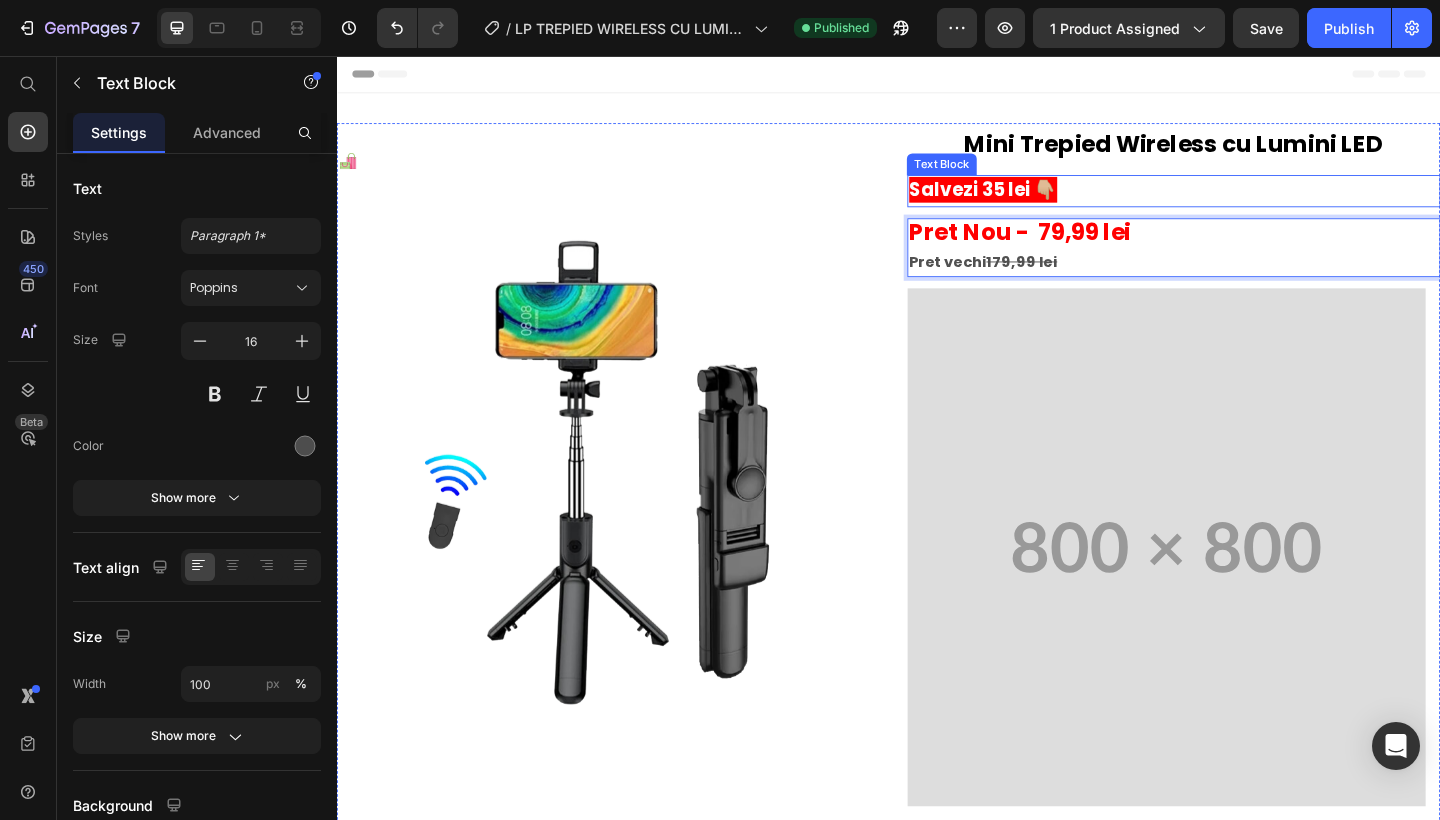 click on "Salvezi 35 lei 👇🏼" at bounding box center (1039, 202) 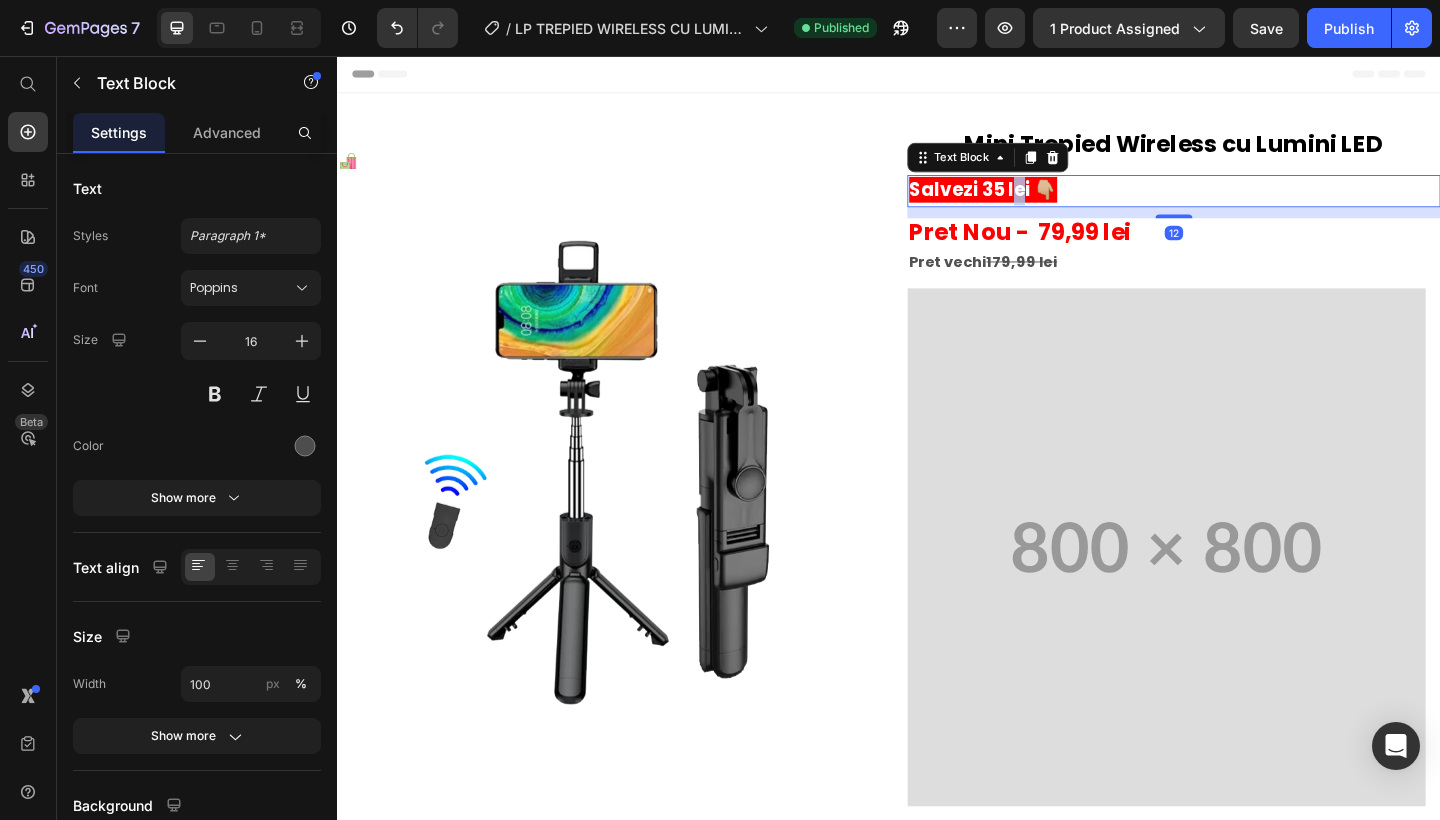 click on "Salvezi 35 lei 👇🏼" at bounding box center [1039, 202] 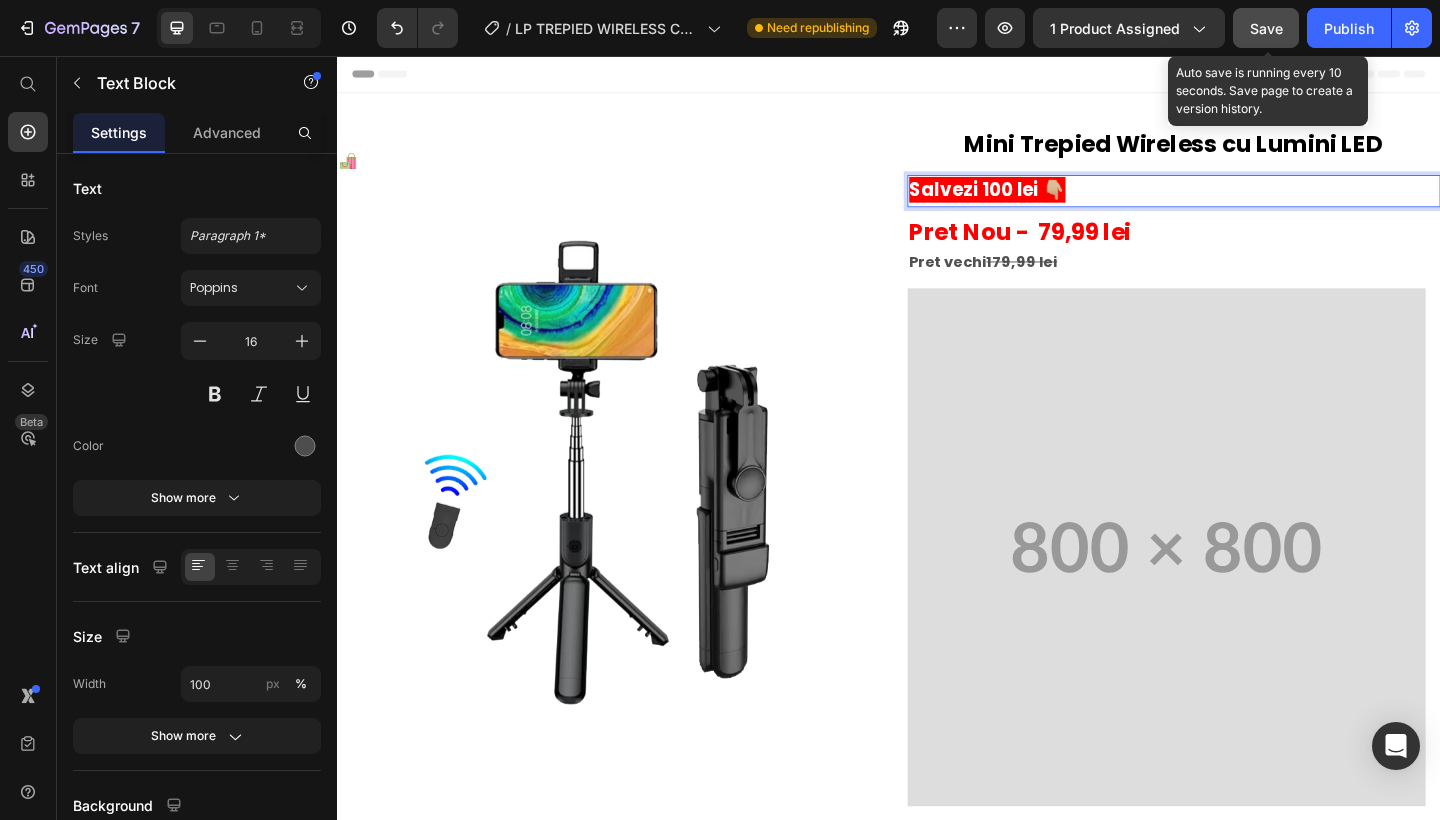 click on "Save" 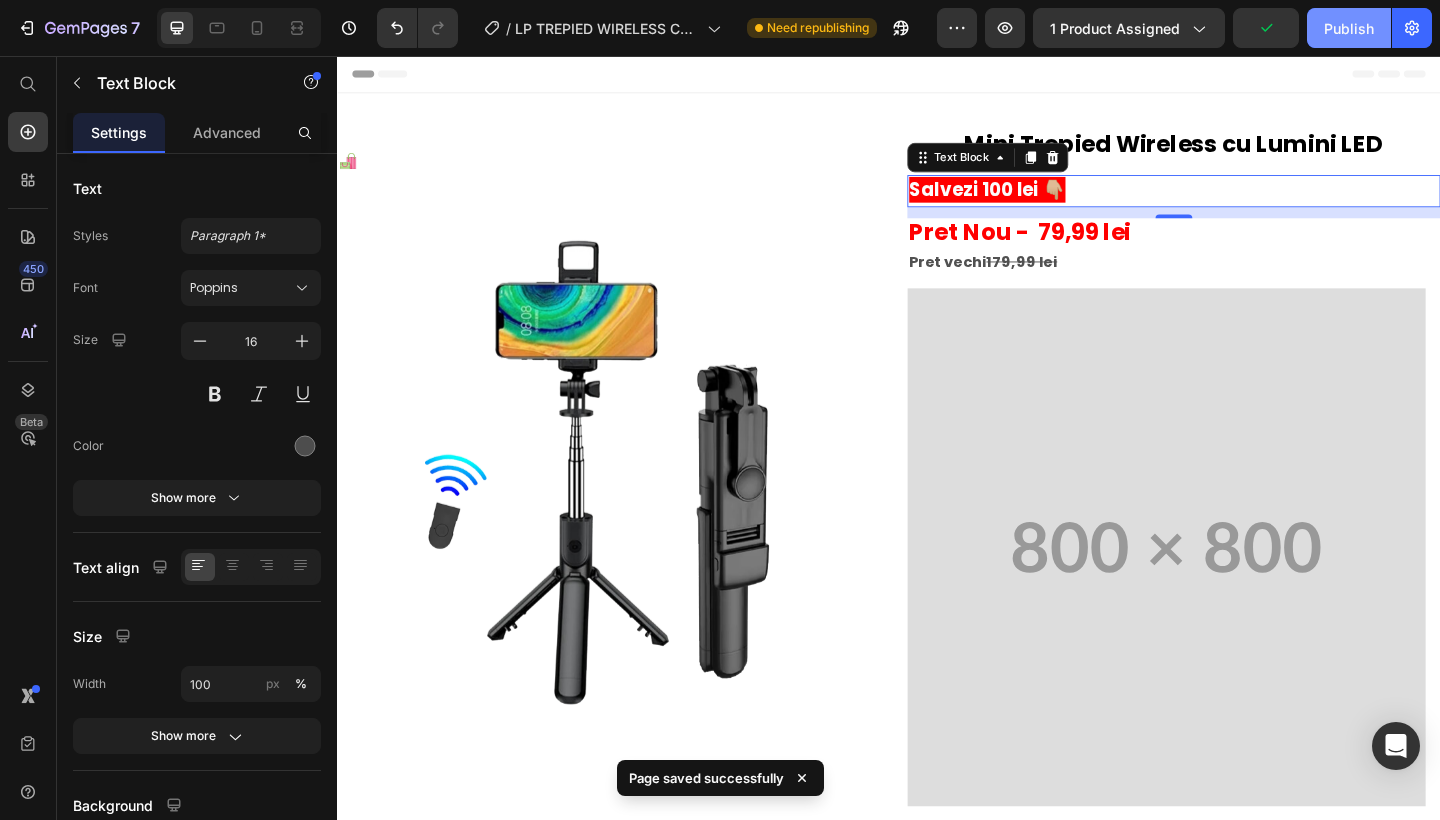 click on "Publish" at bounding box center (1349, 28) 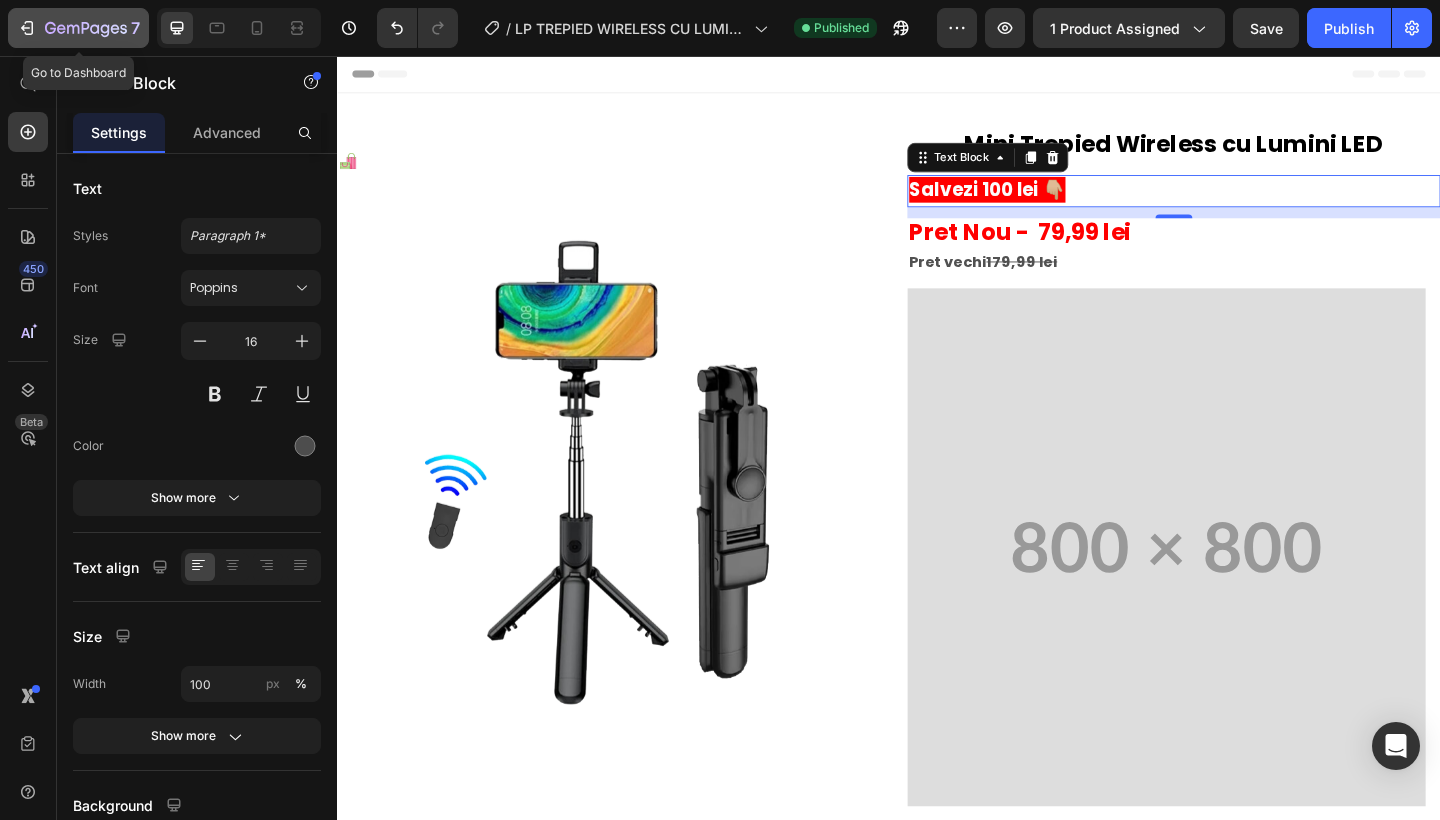 click on "7" 